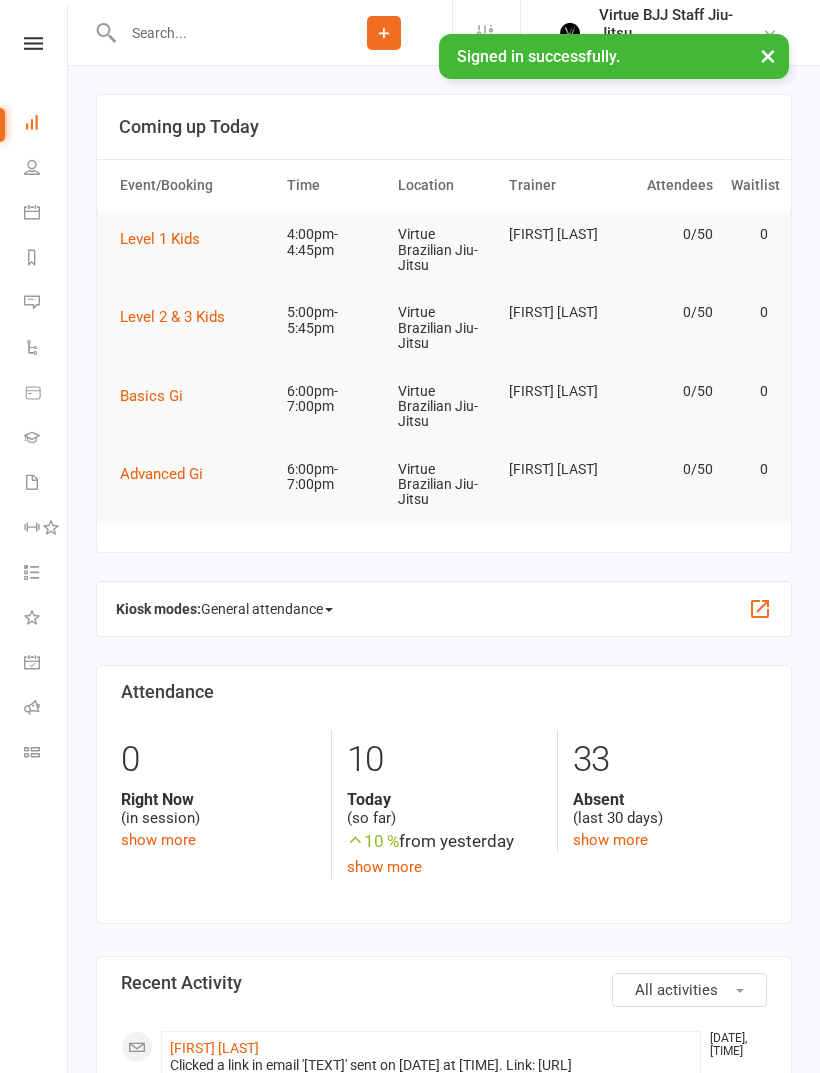 scroll, scrollTop: 0, scrollLeft: 0, axis: both 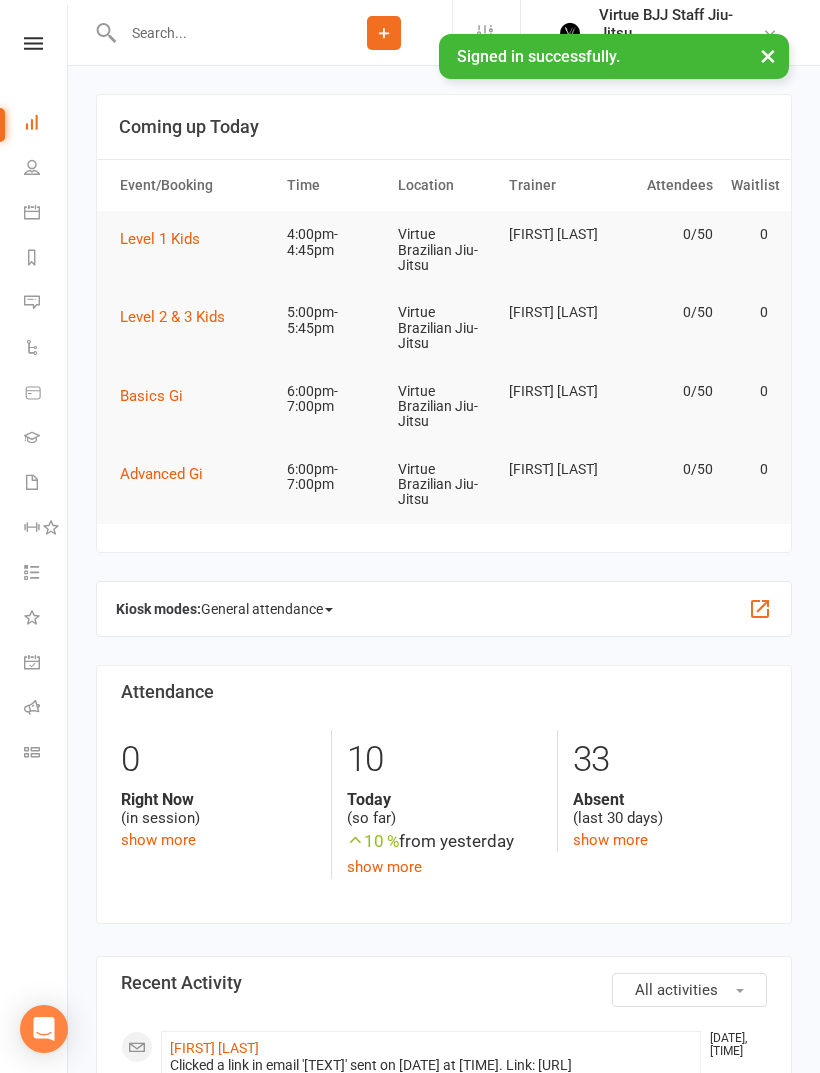 click at bounding box center [33, 43] 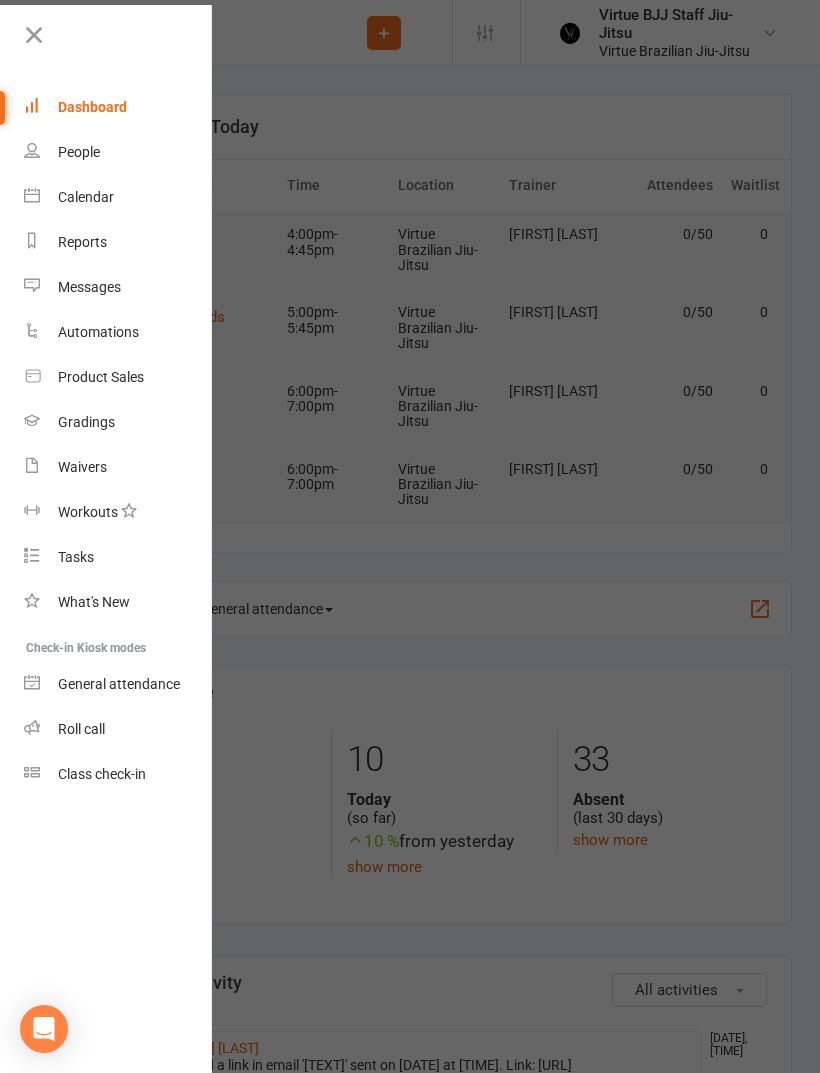 click on "Class check-in" at bounding box center [102, 774] 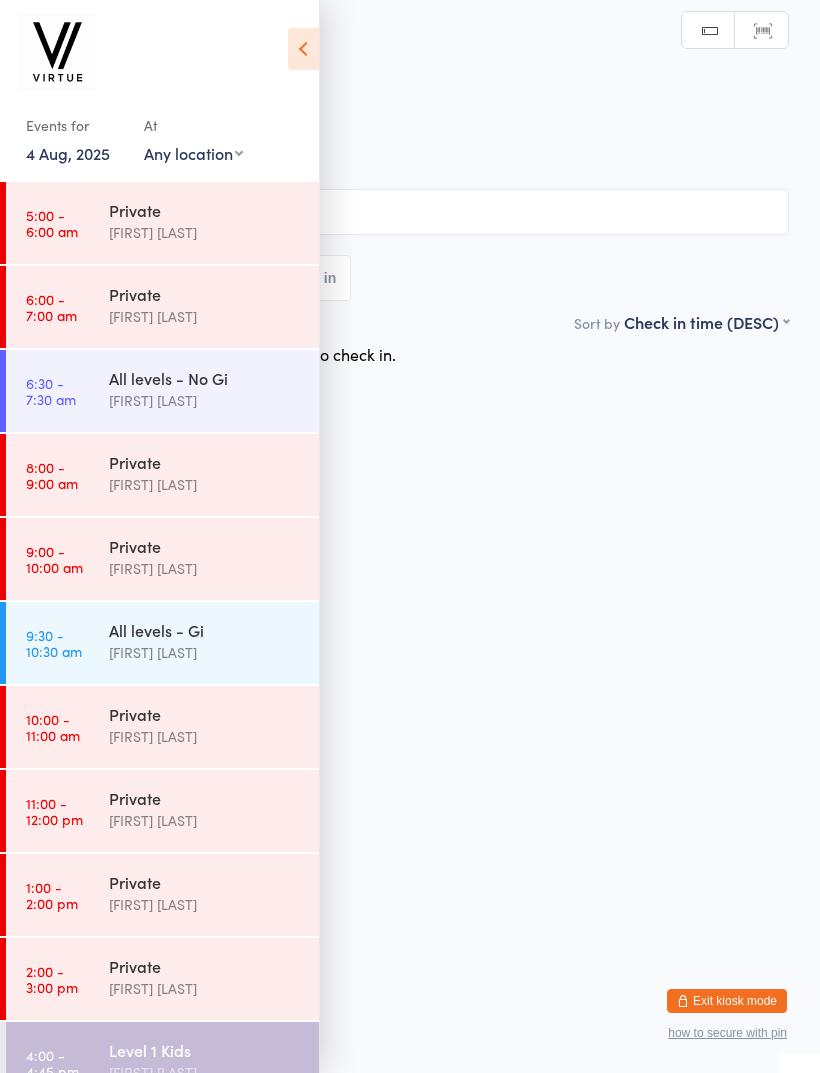 scroll, scrollTop: 0, scrollLeft: 0, axis: both 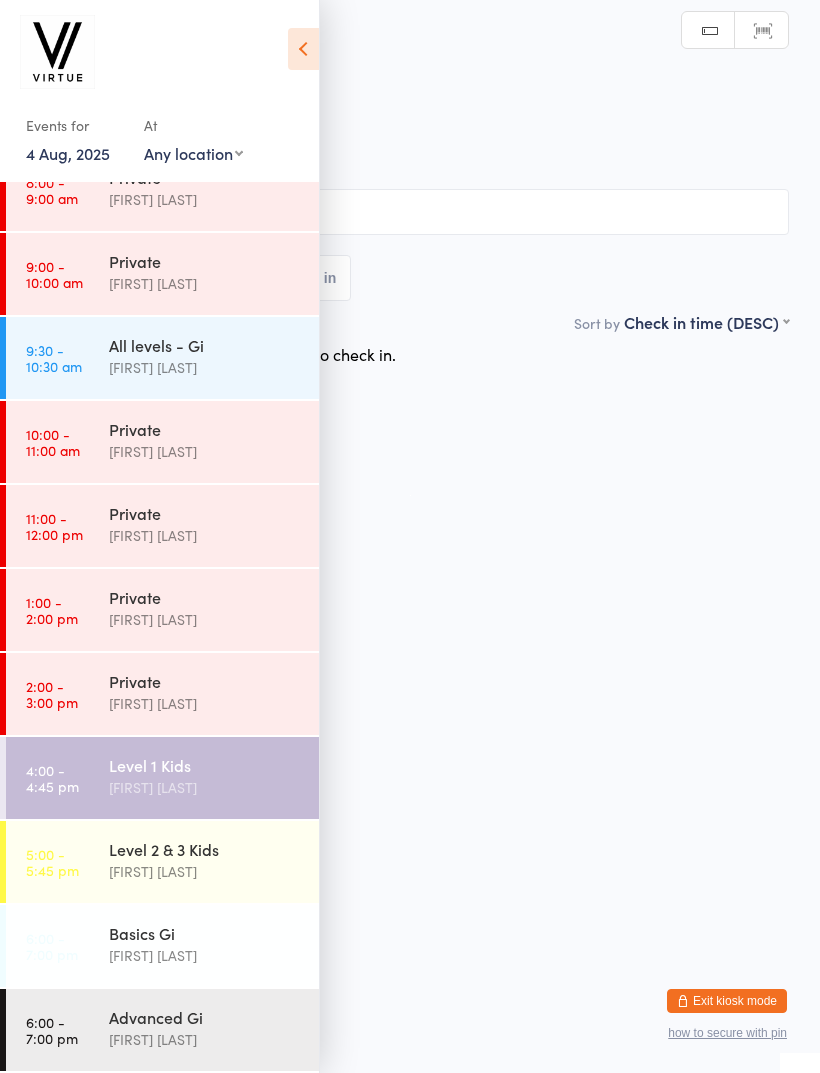 click on "4:00 - 4:45 pm" at bounding box center [52, 778] 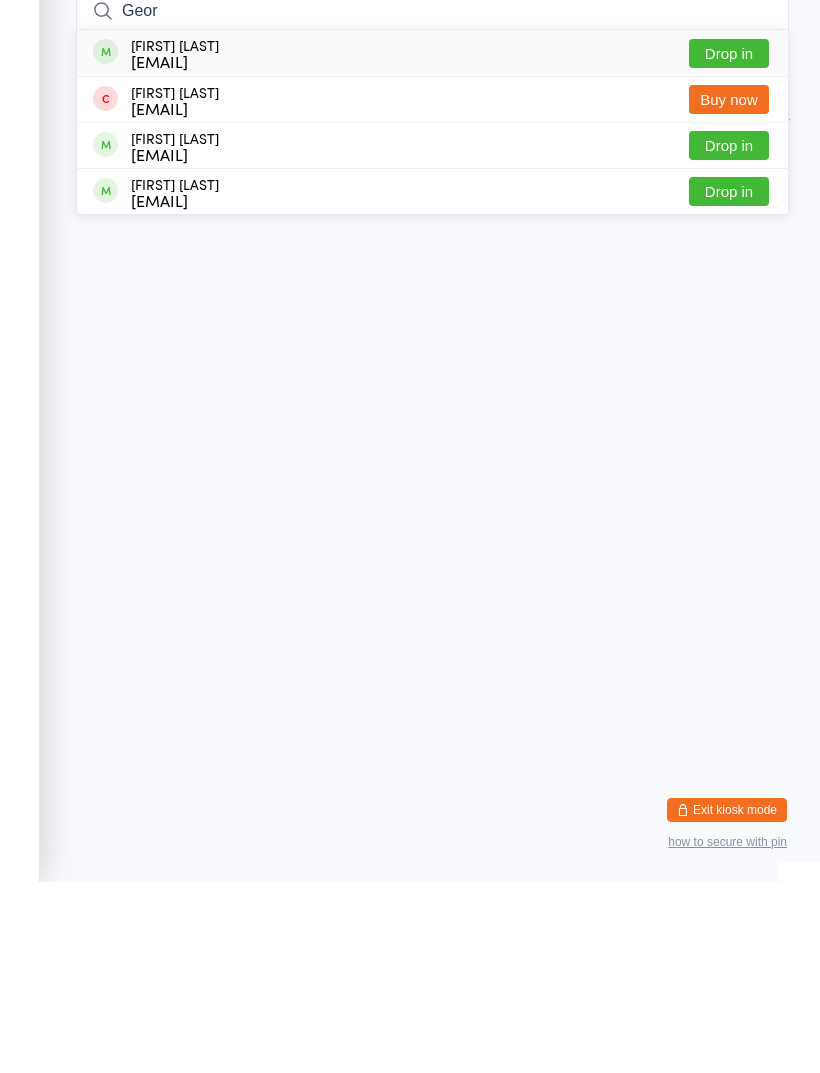 type on "Geor" 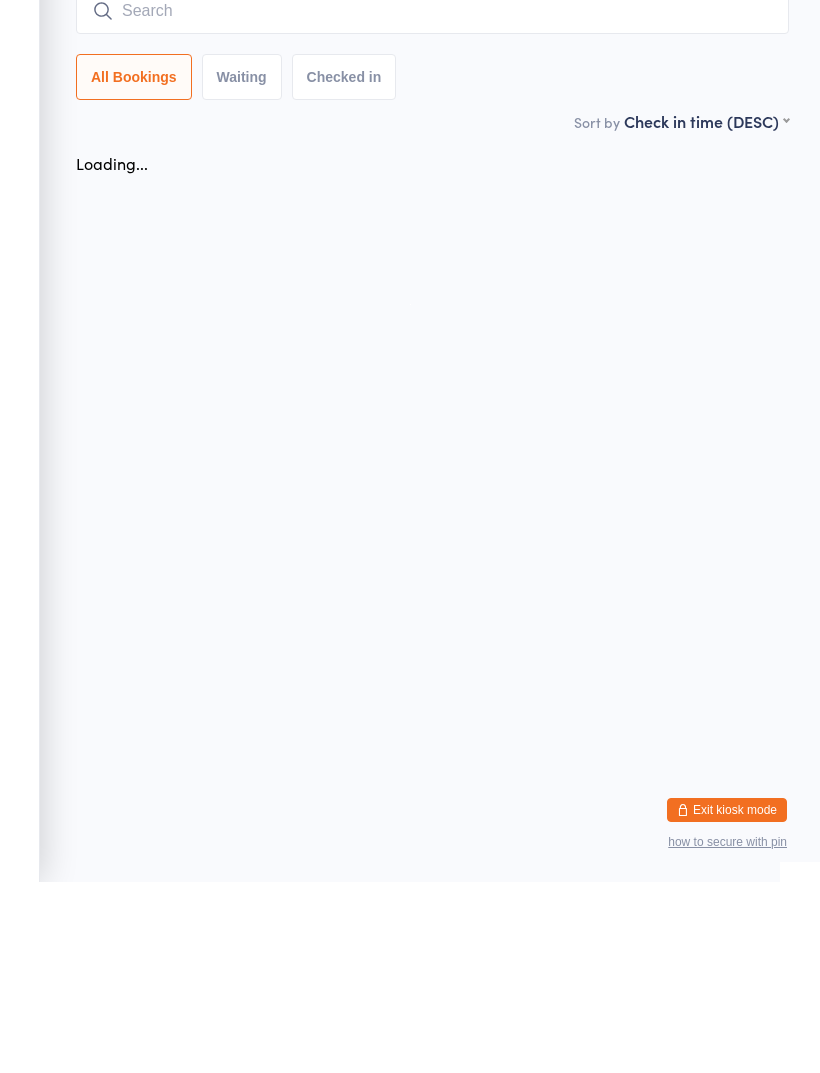 click at bounding box center (432, 202) 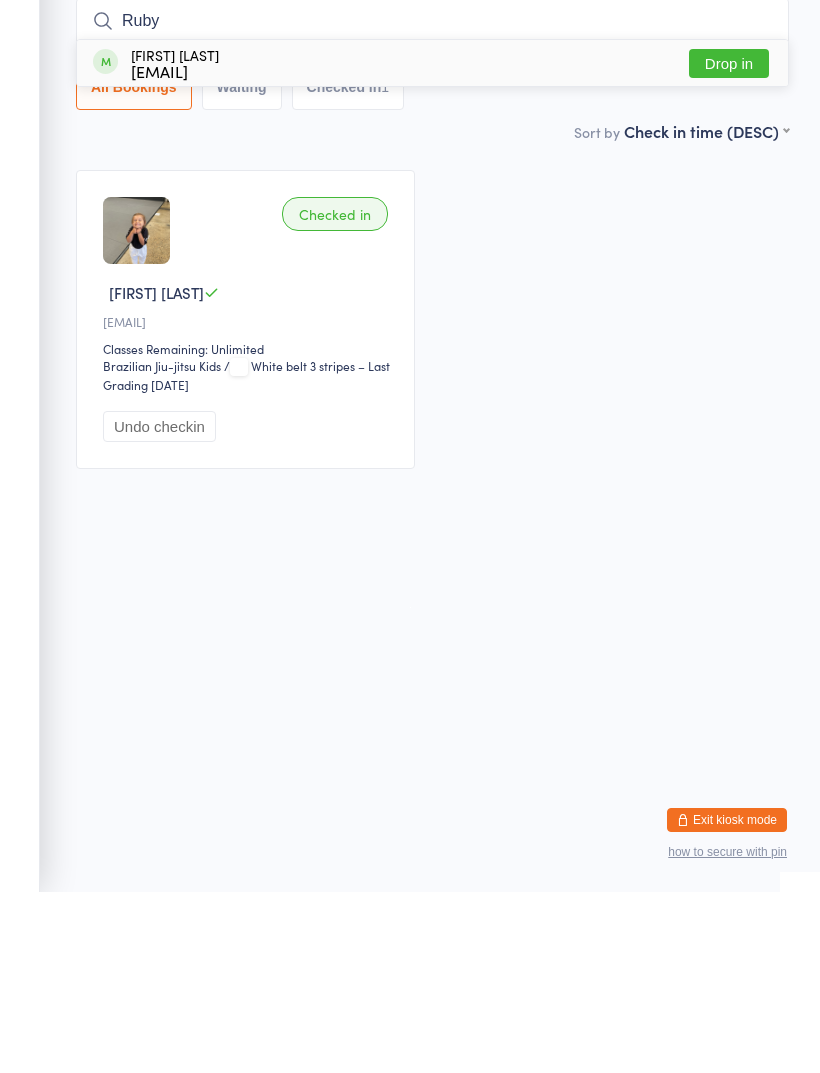 type on "Ruby" 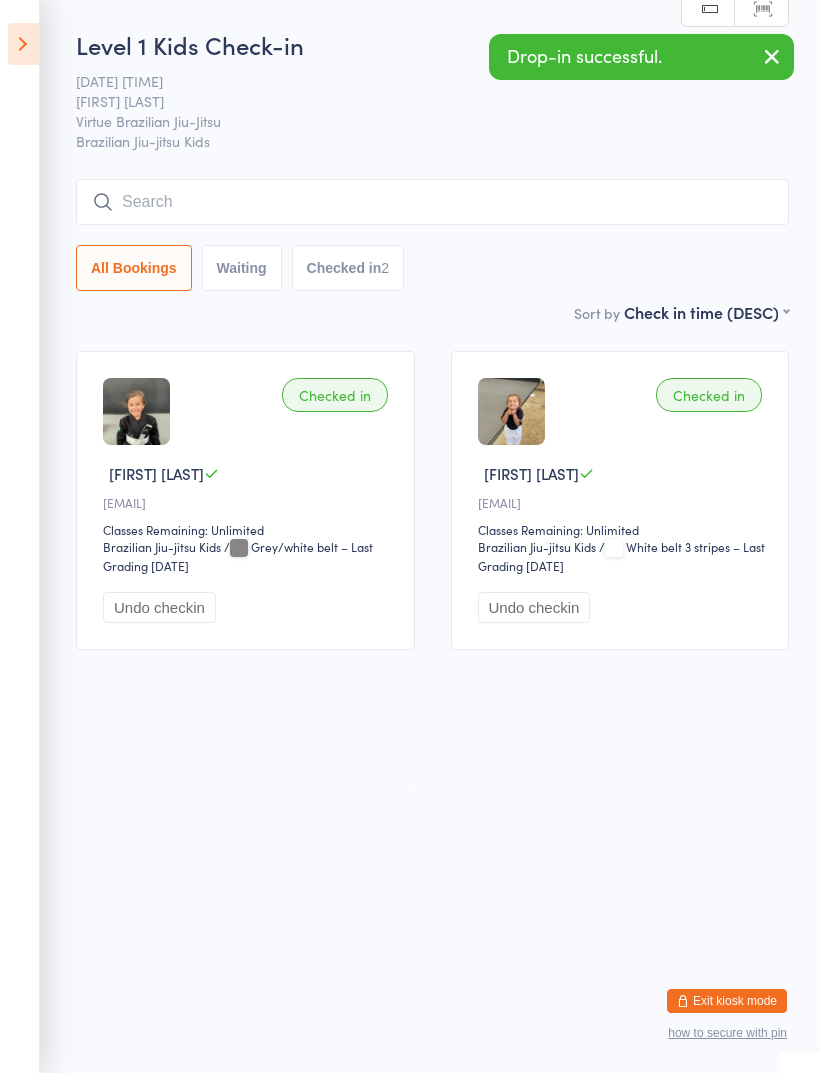 click at bounding box center [432, 202] 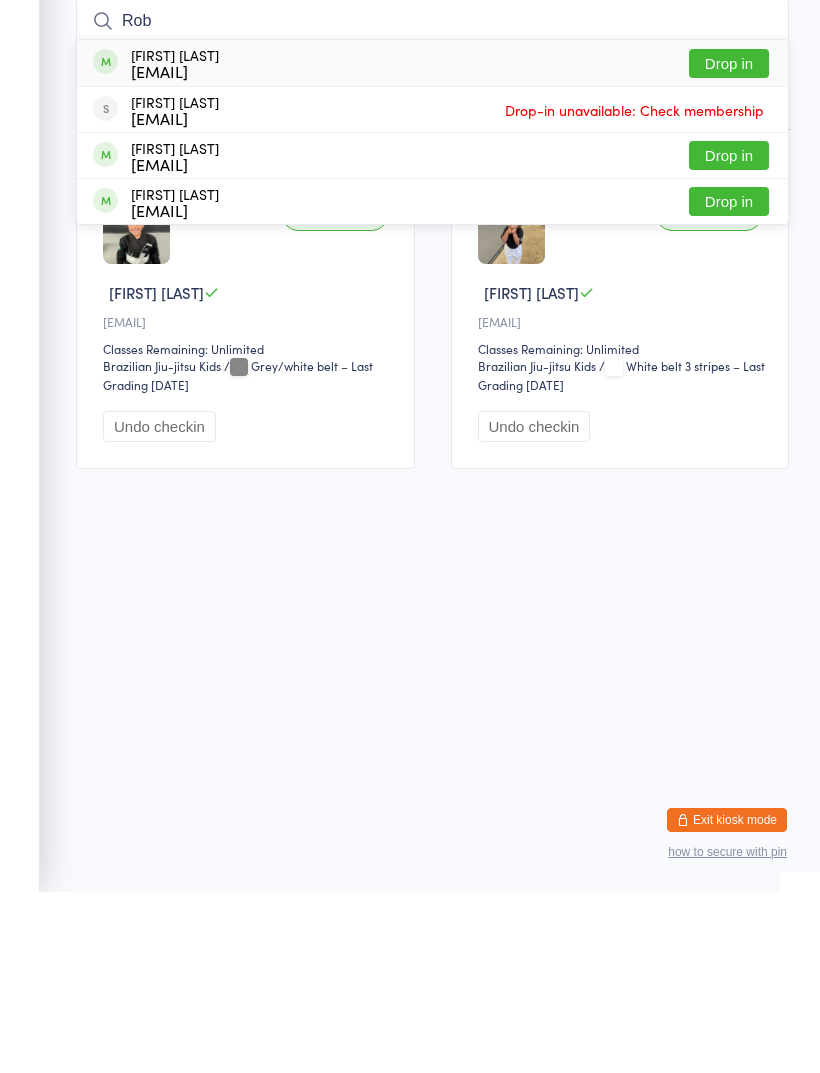 type on "Rob" 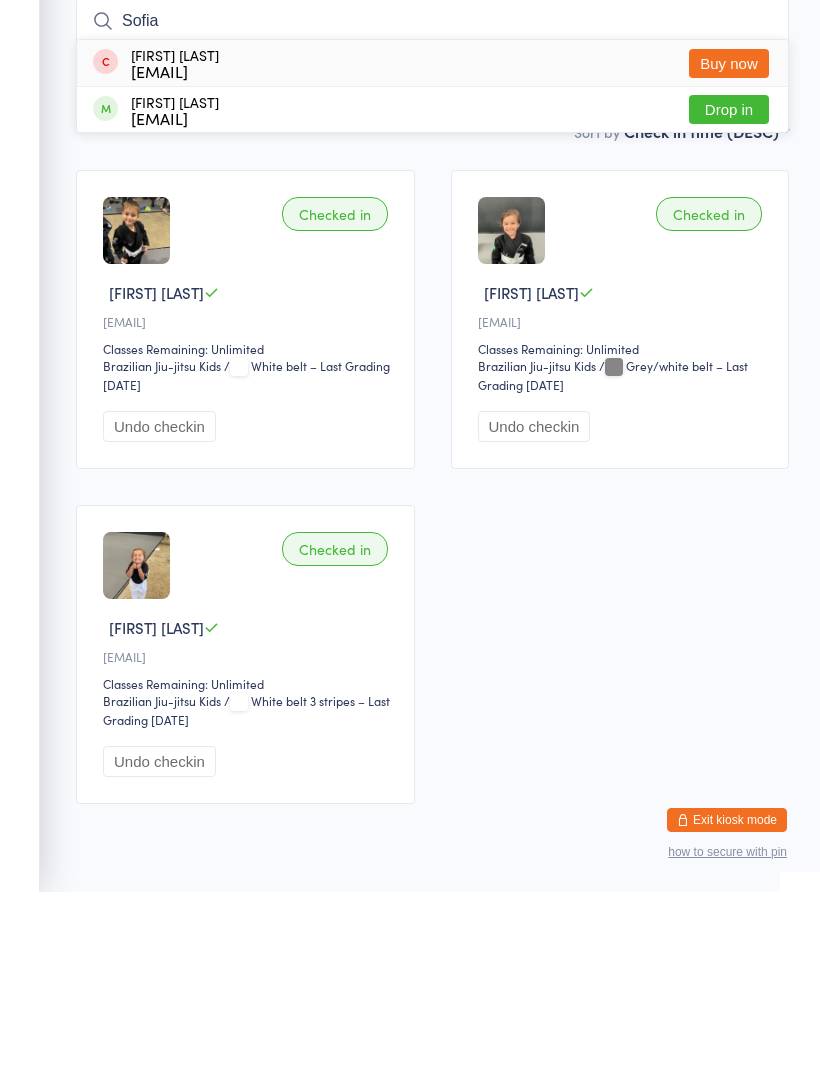 type on "Sofia" 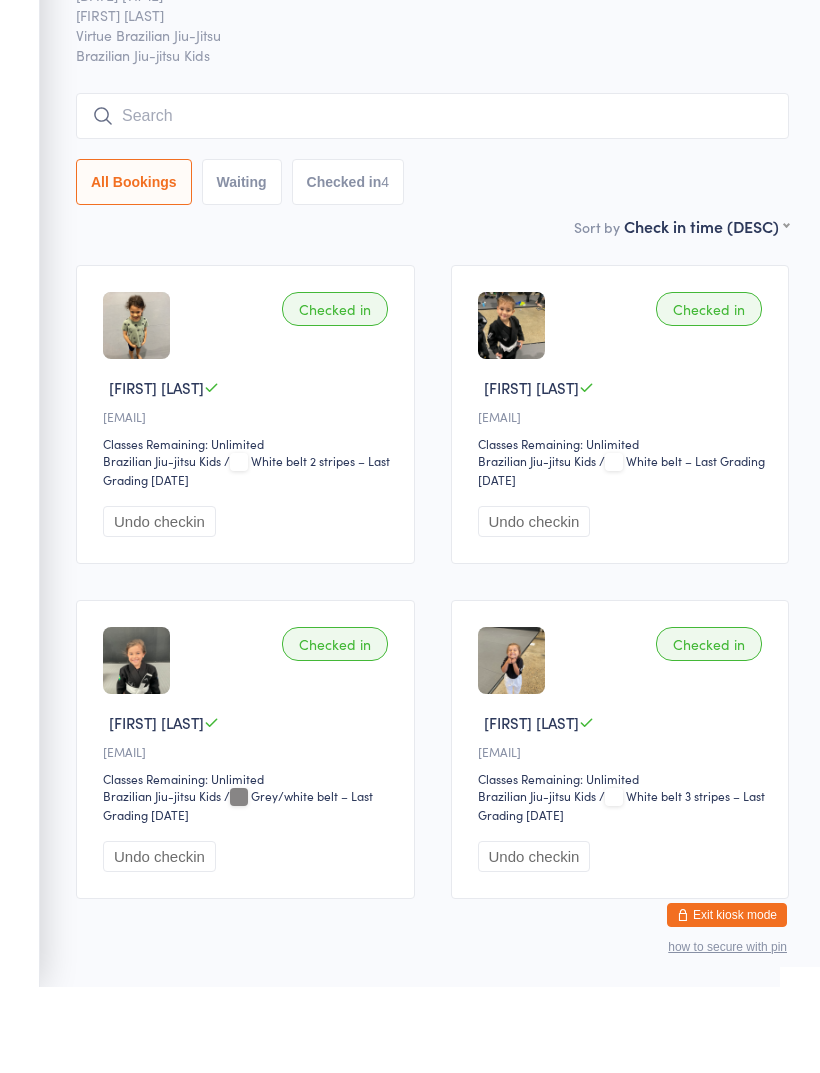 click at bounding box center [432, 202] 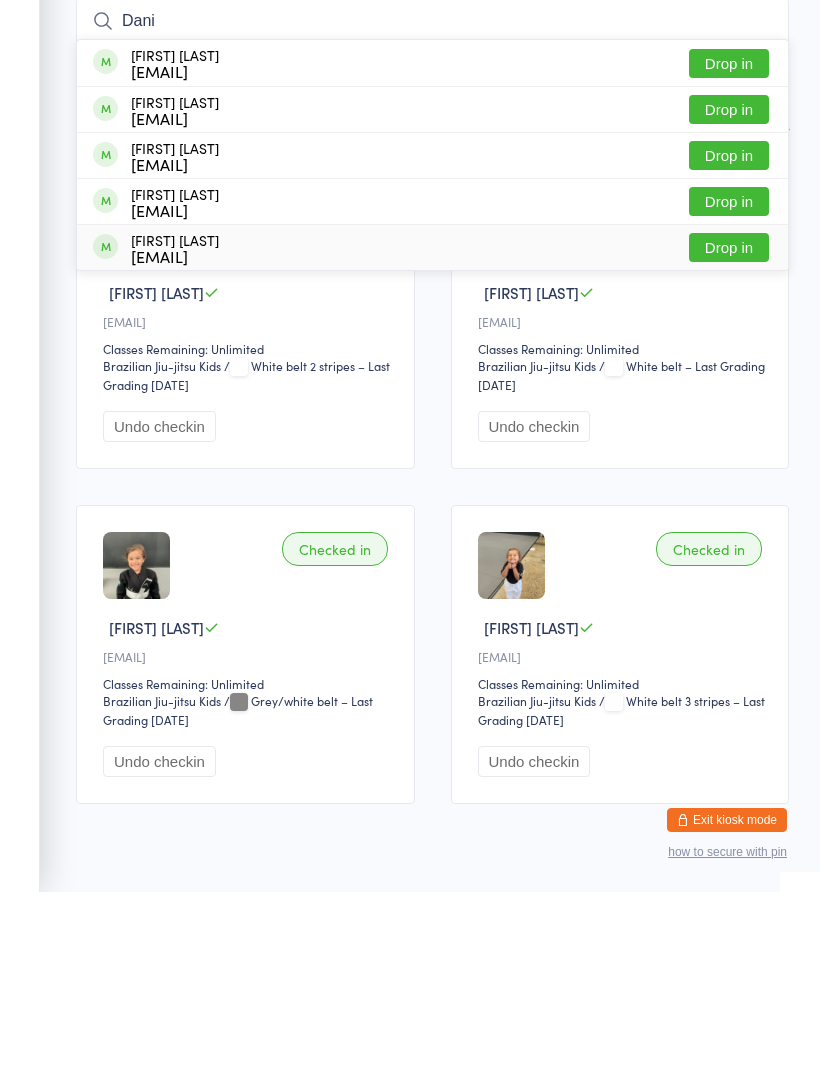 type on "Dani" 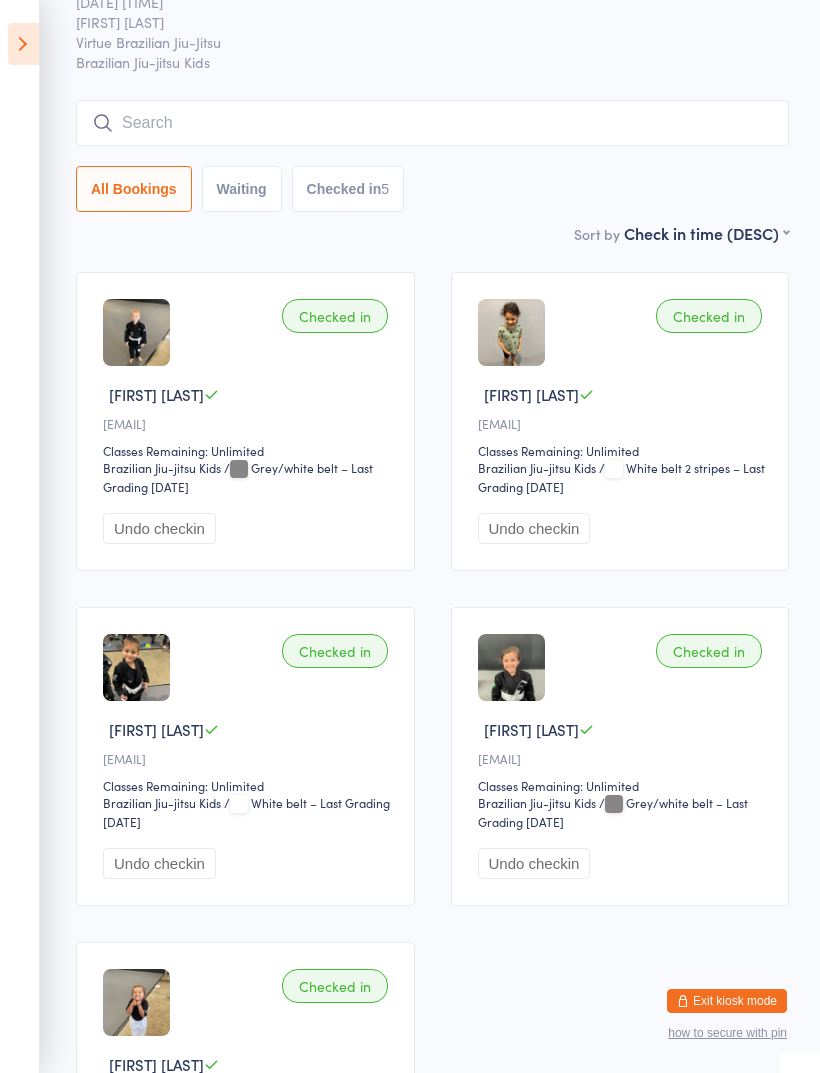scroll, scrollTop: 29, scrollLeft: 0, axis: vertical 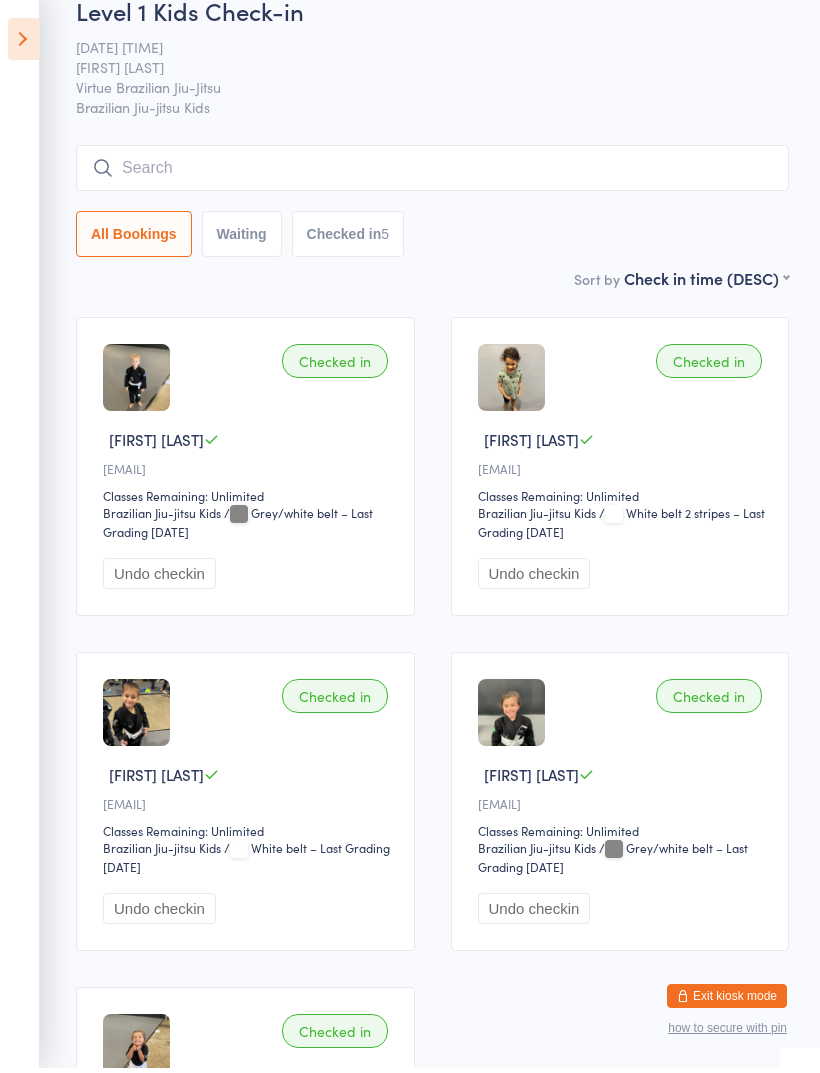 click at bounding box center (432, 173) 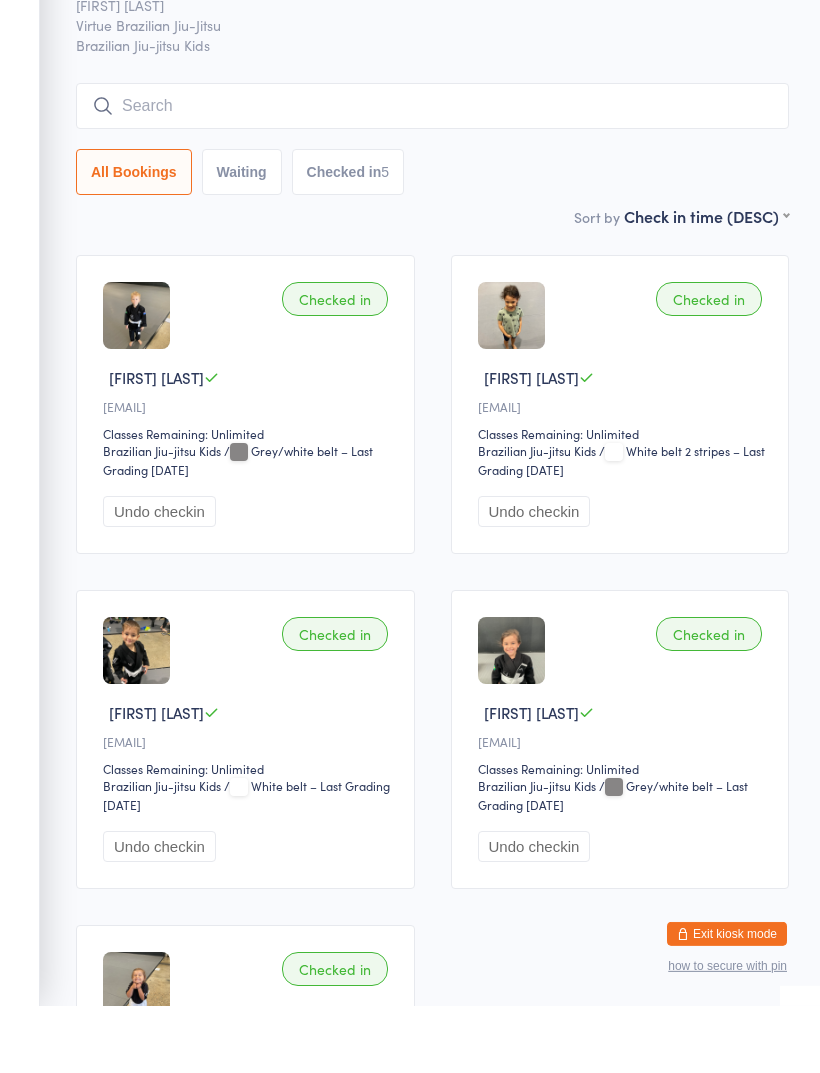 click on "[DATE] [TIME] [FIRST] [LAST] Virtue Brazilian Jiu-Jitsu Brazilian Jiu-jitsu Kids Manual search Scanner input All Bookings Waiting Checked in 5" at bounding box center (432, 135) 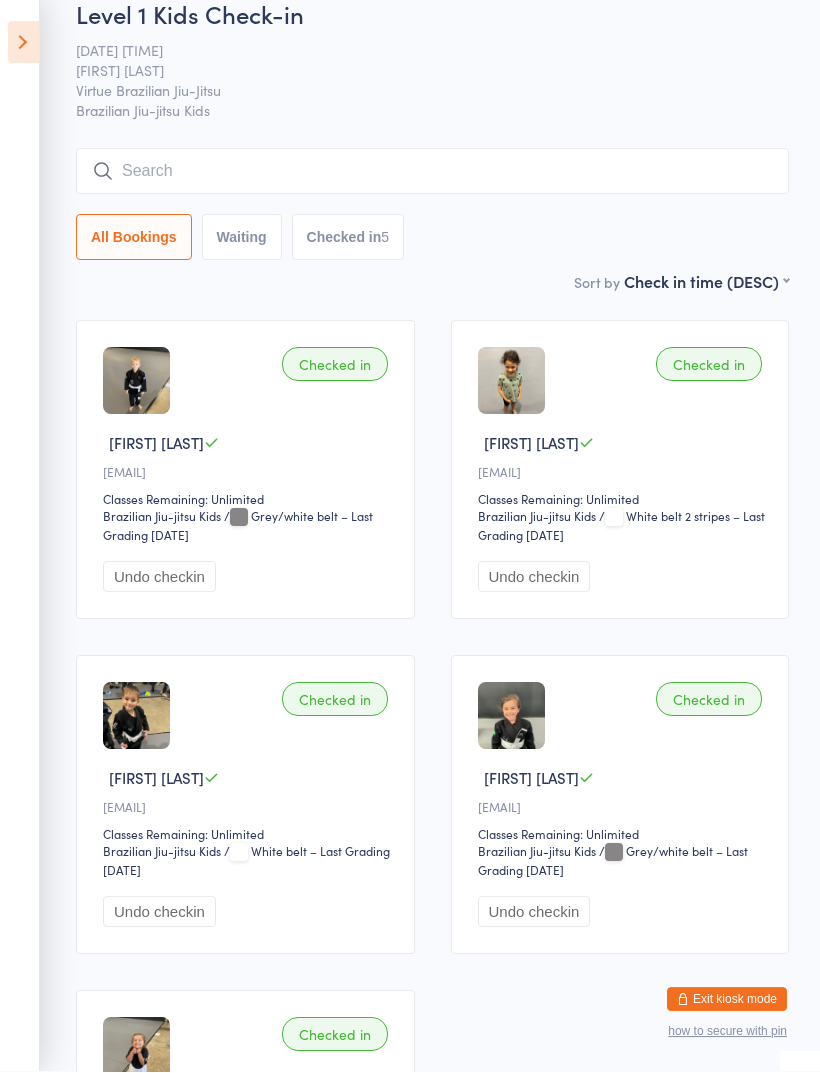 scroll, scrollTop: 134, scrollLeft: 0, axis: vertical 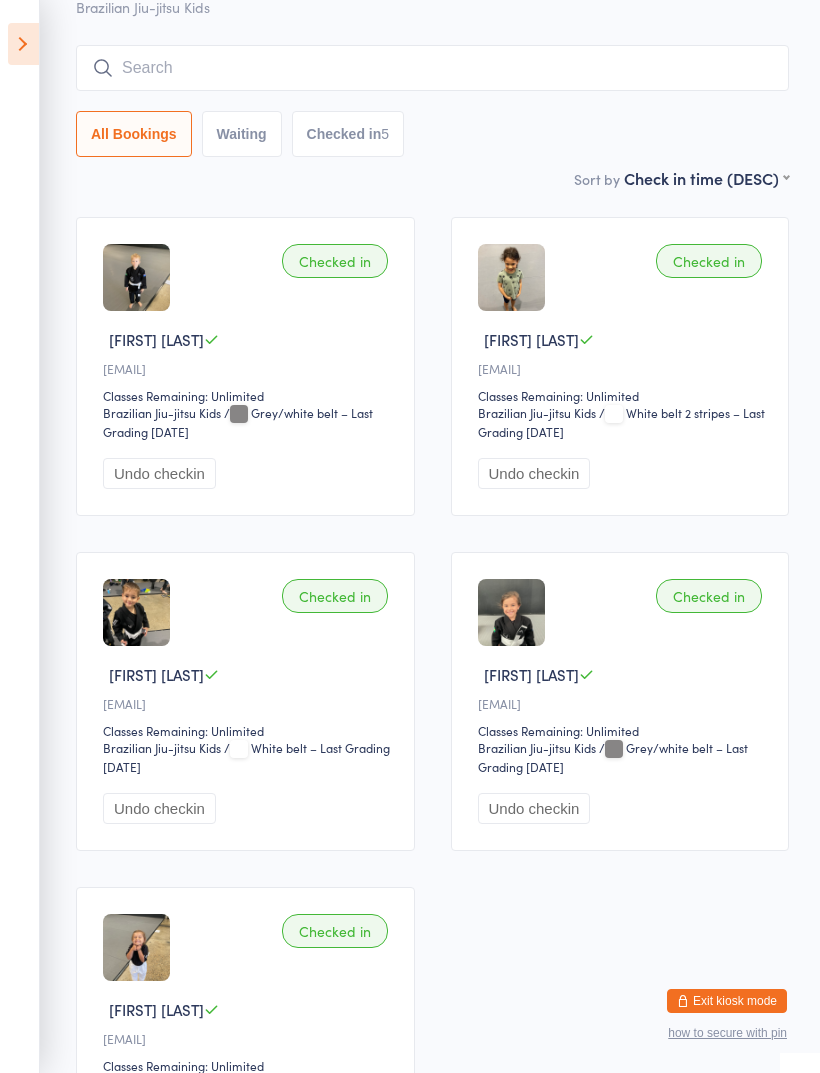 click at bounding box center (432, 68) 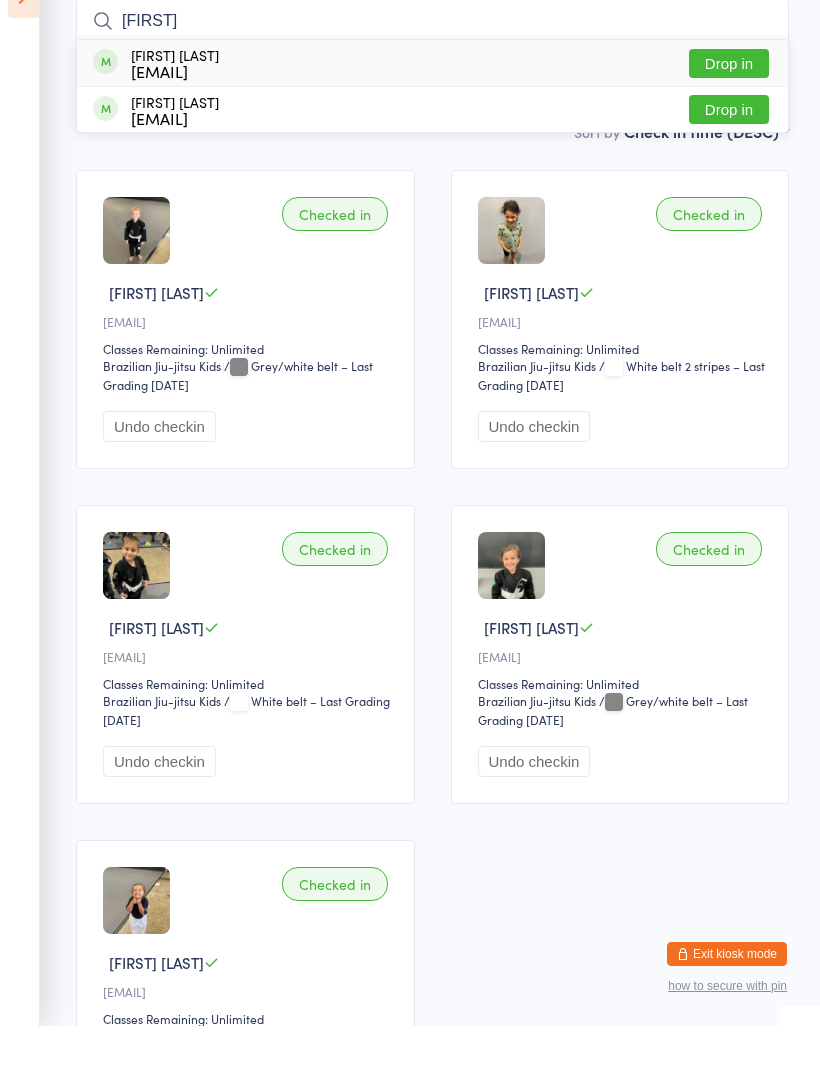 type on "[FIRST]" 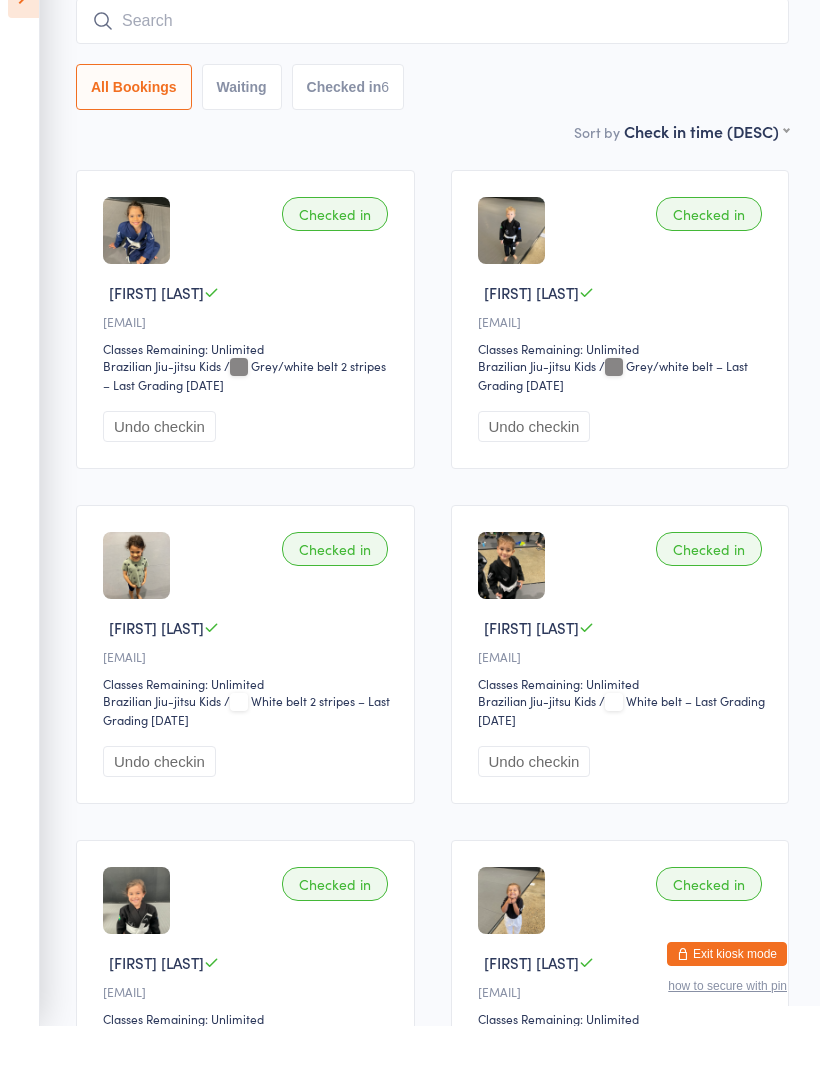 click at bounding box center (432, 68) 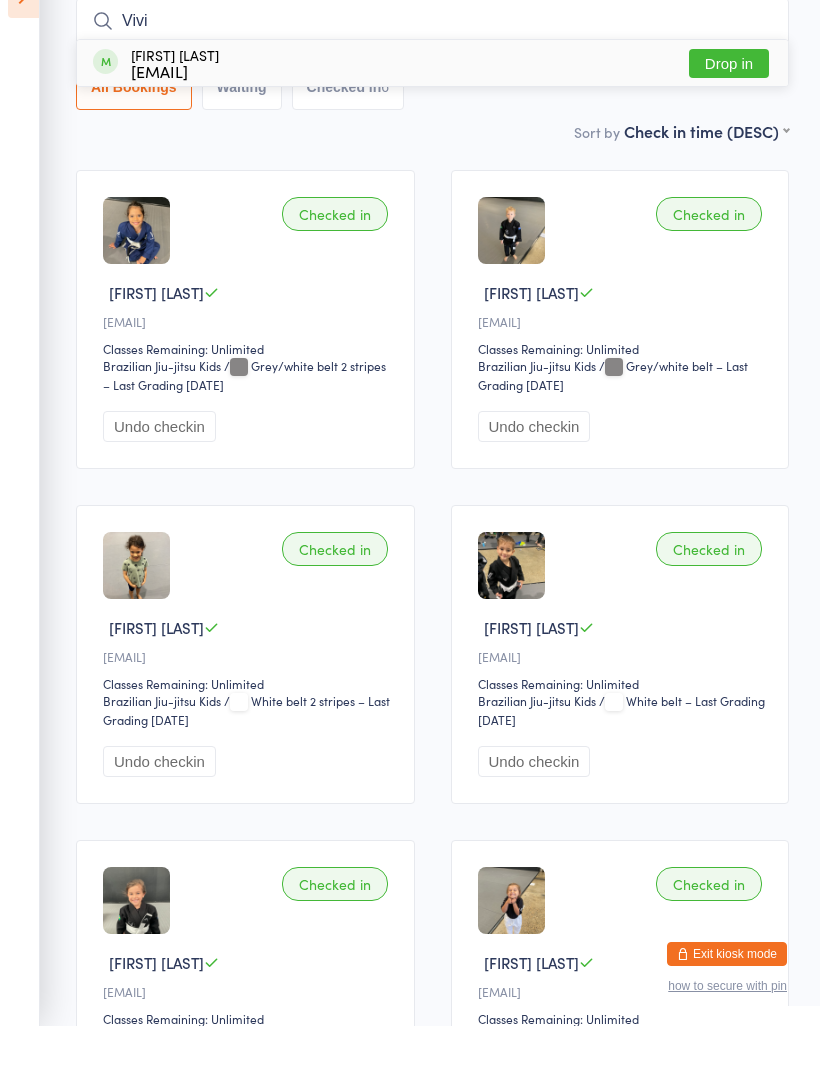 type on "Vivi" 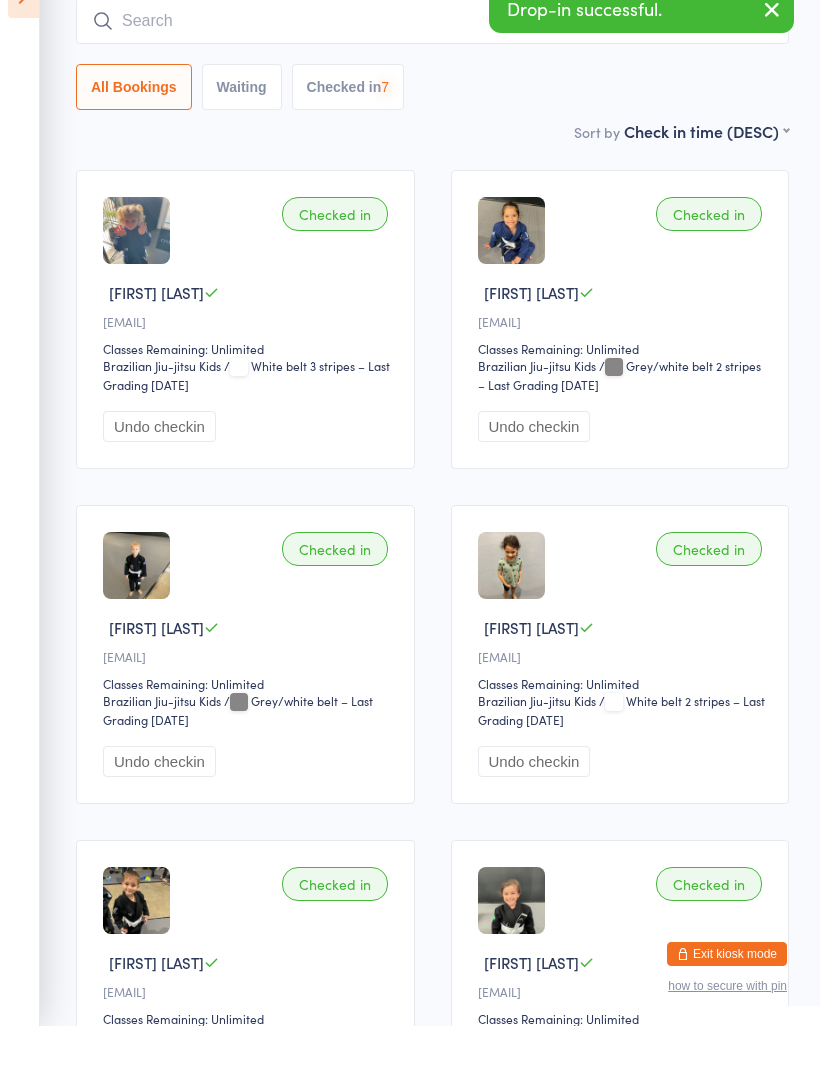 click at bounding box center [432, 68] 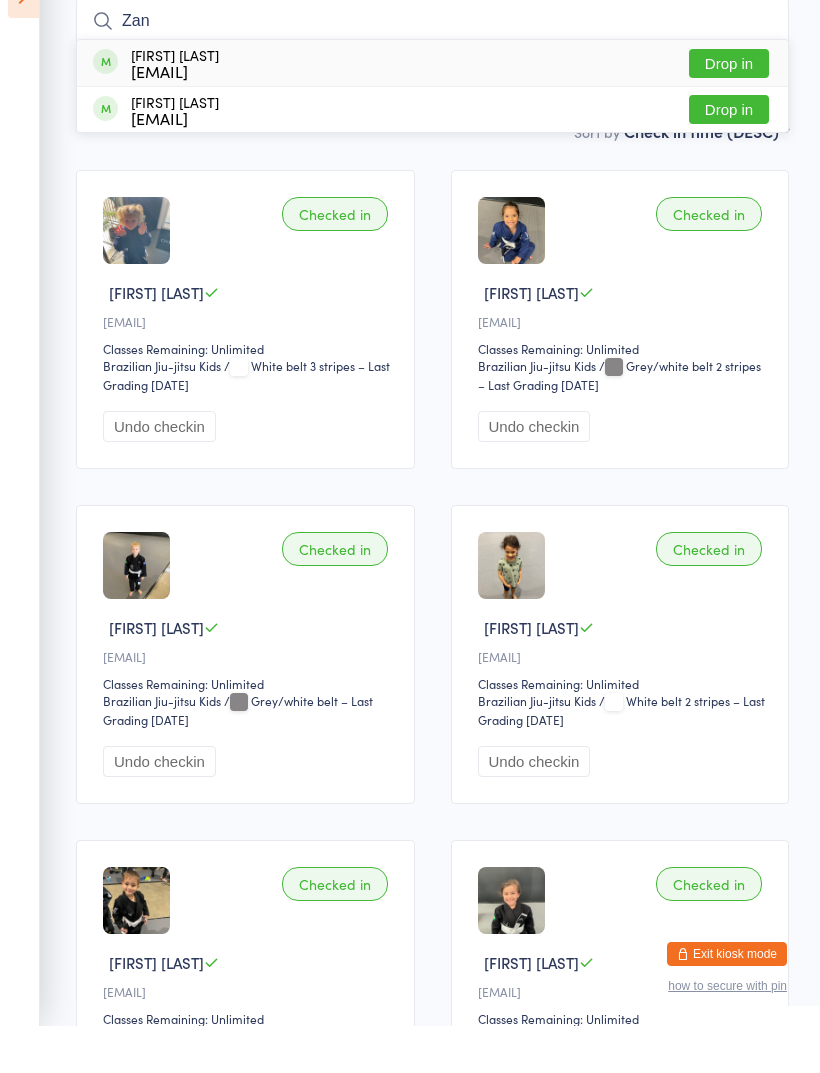 type on "Zan" 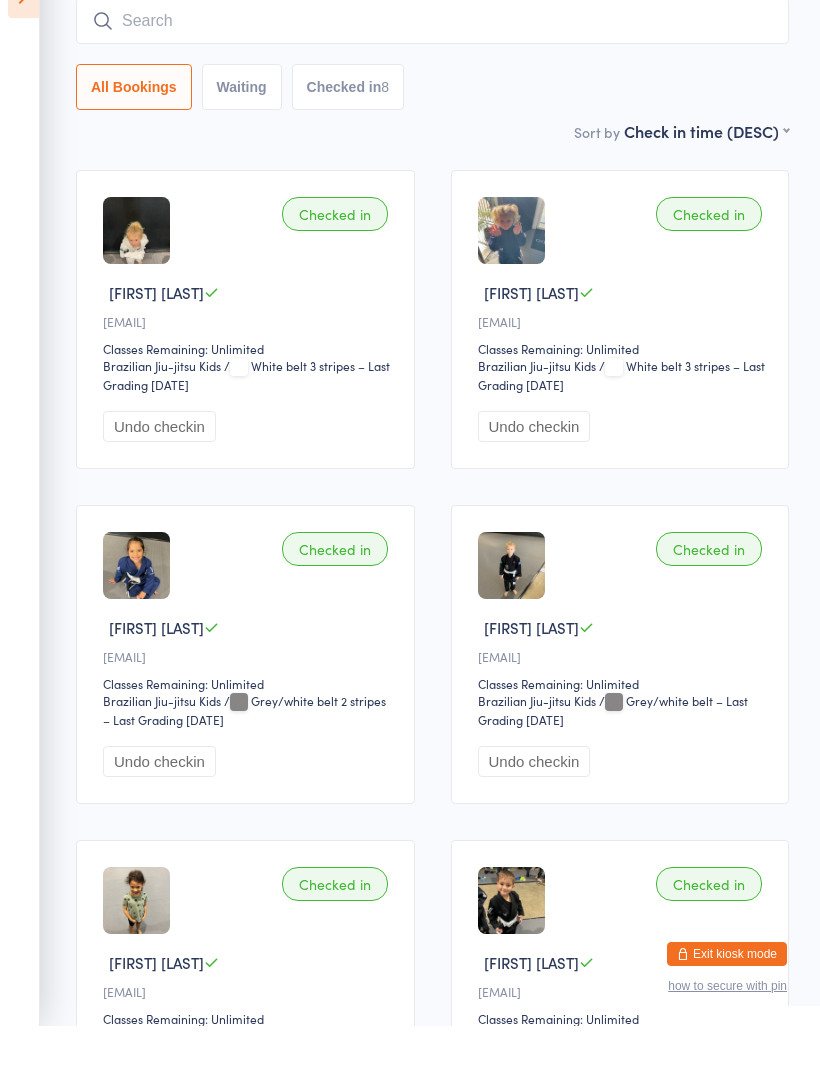 click at bounding box center (432, 68) 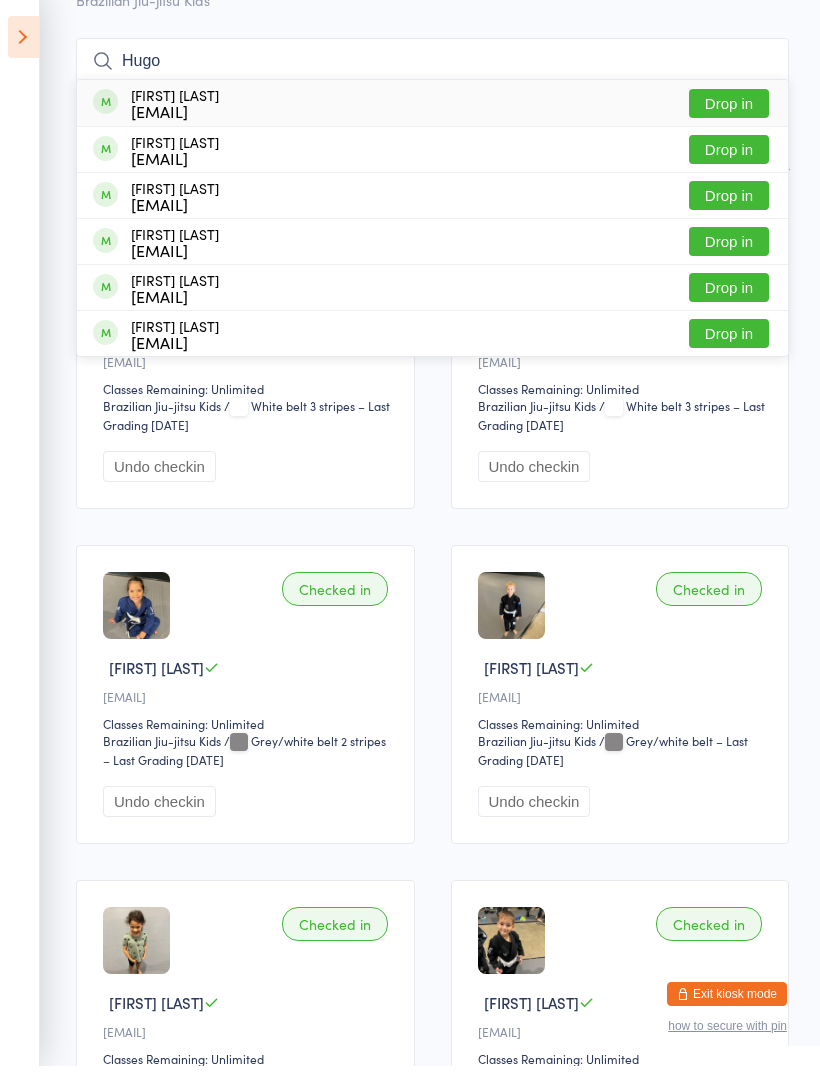type on "Hugo" 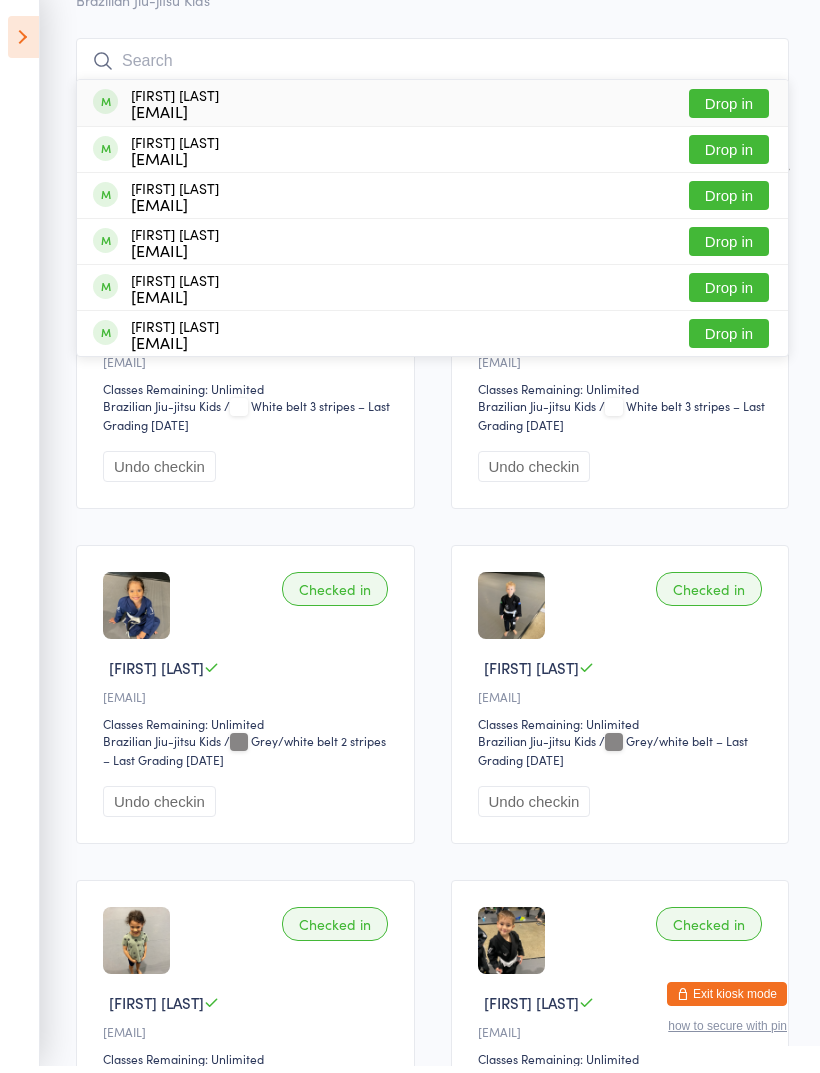 scroll, scrollTop: 141, scrollLeft: 0, axis: vertical 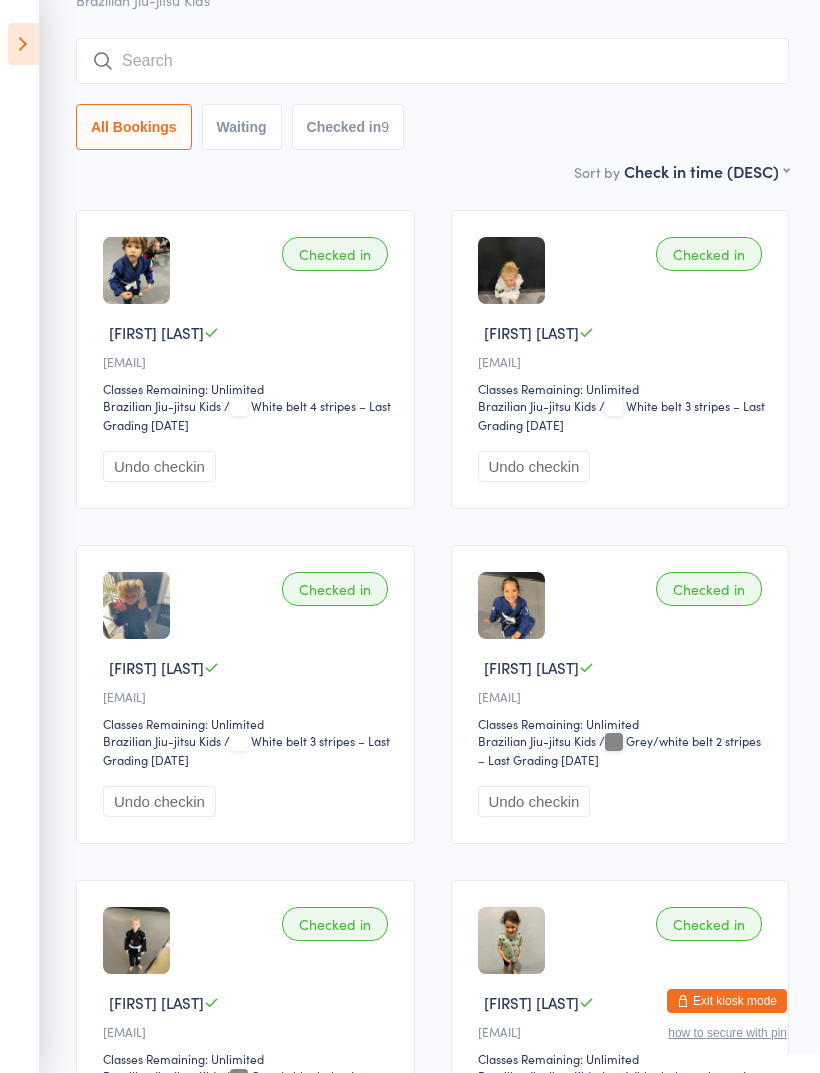 click at bounding box center [432, 61] 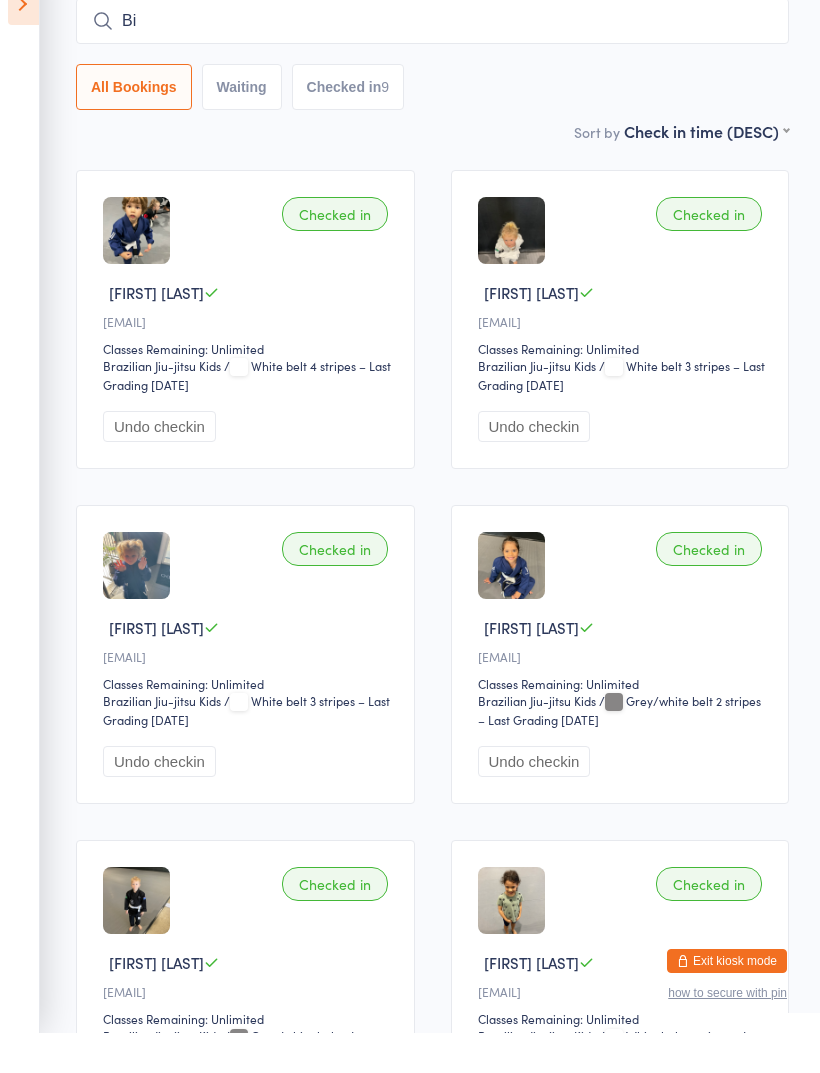 type on "B" 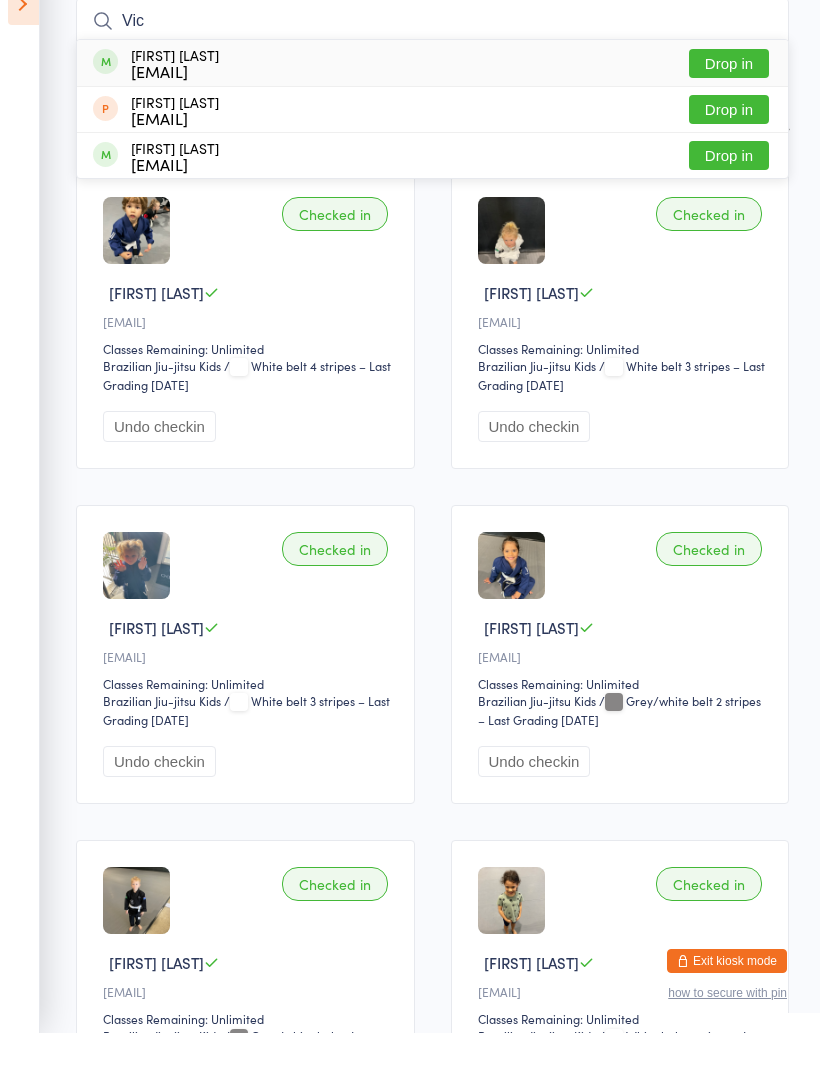 type on "Vic" 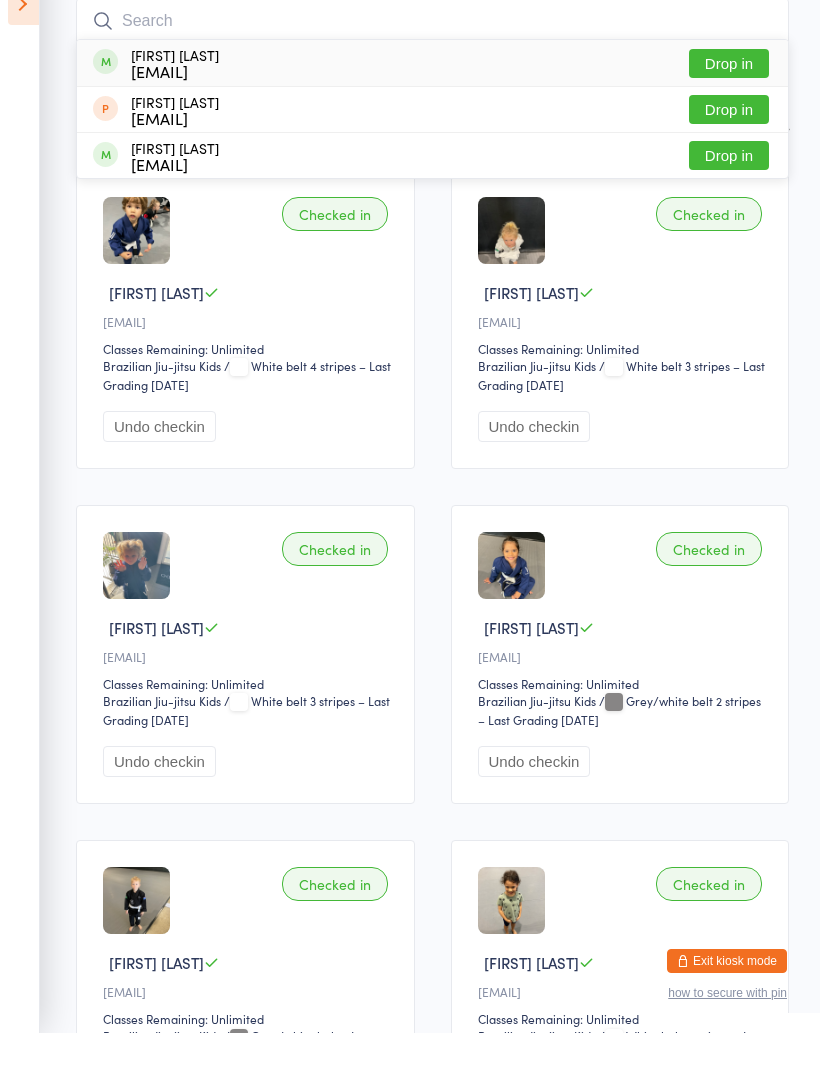scroll, scrollTop: 181, scrollLeft: 0, axis: vertical 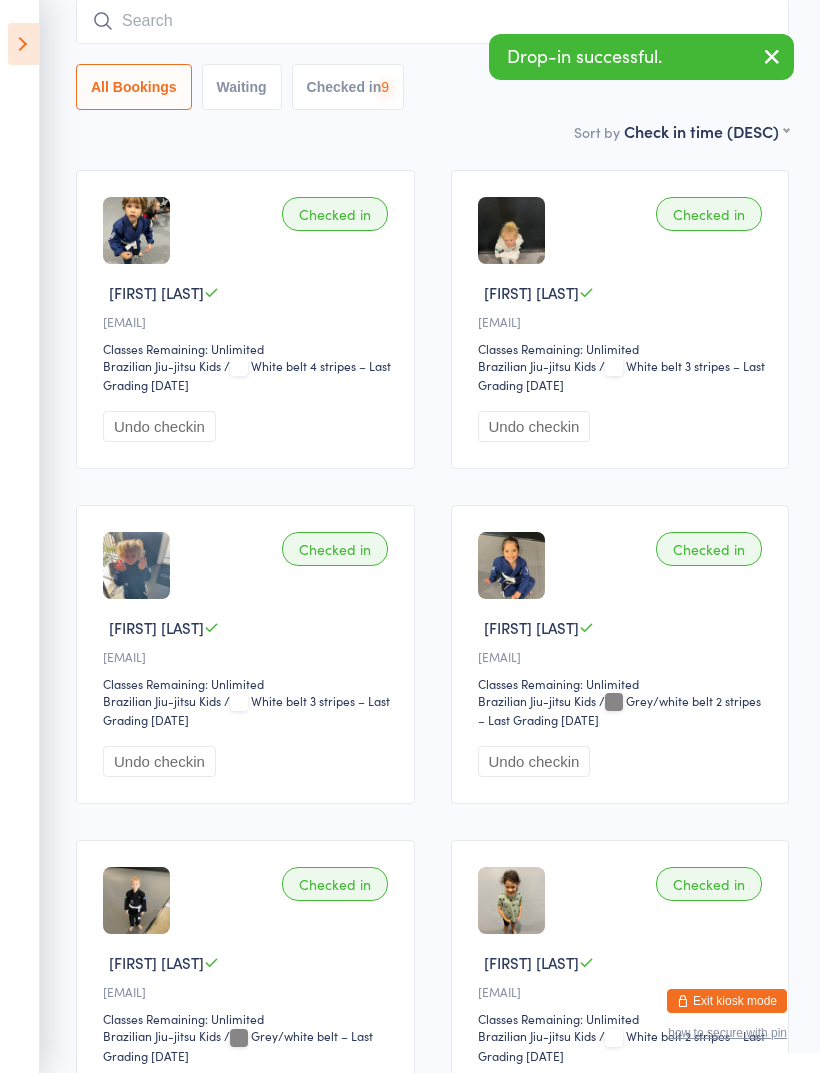 click at bounding box center (432, 21) 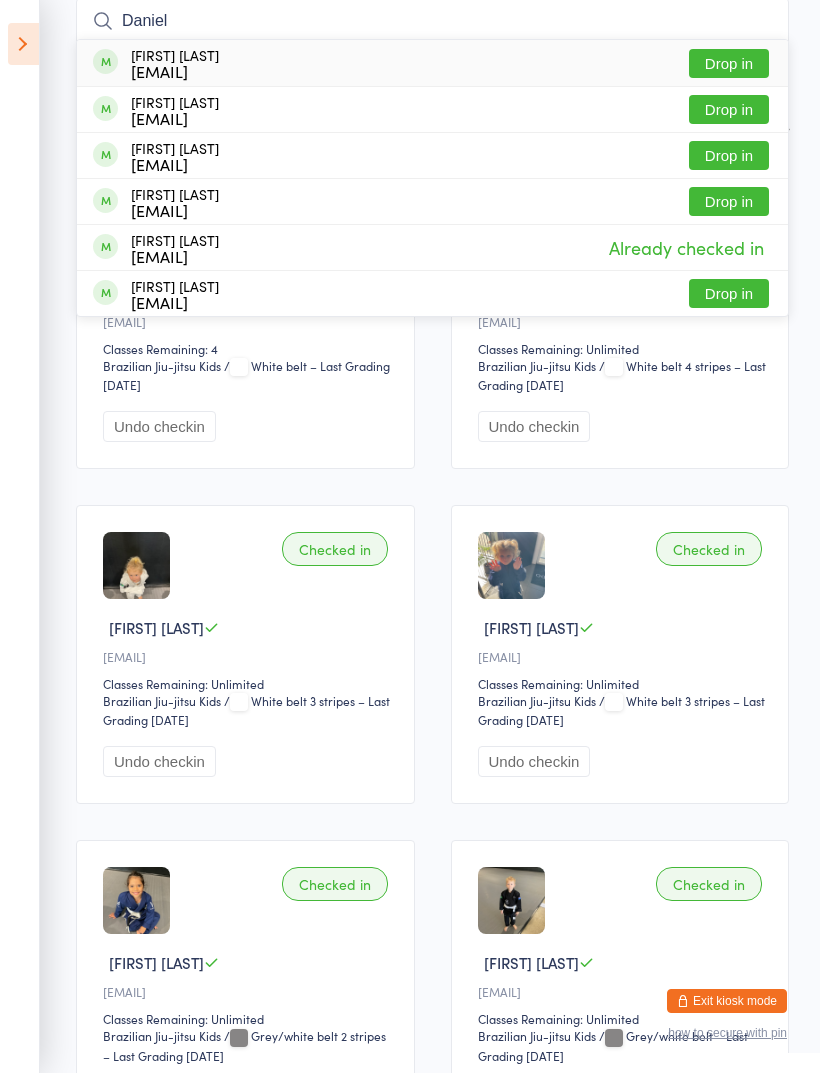 type on "Daniel" 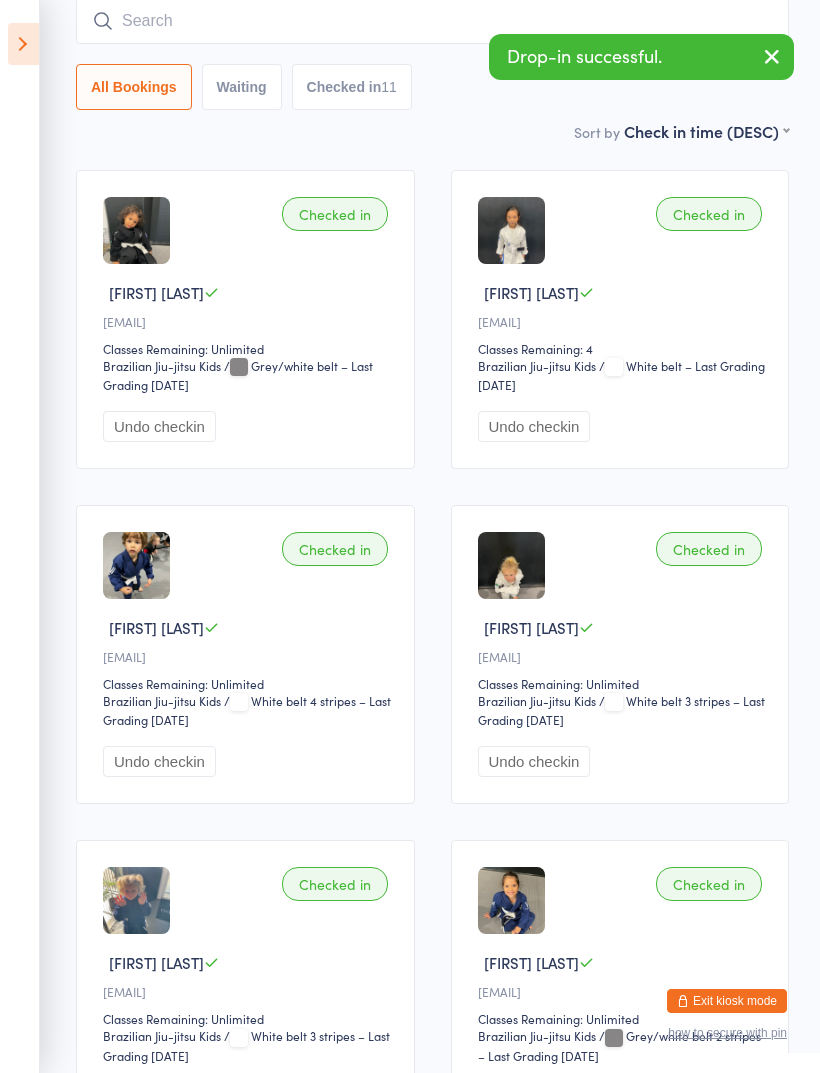 click at bounding box center [432, 21] 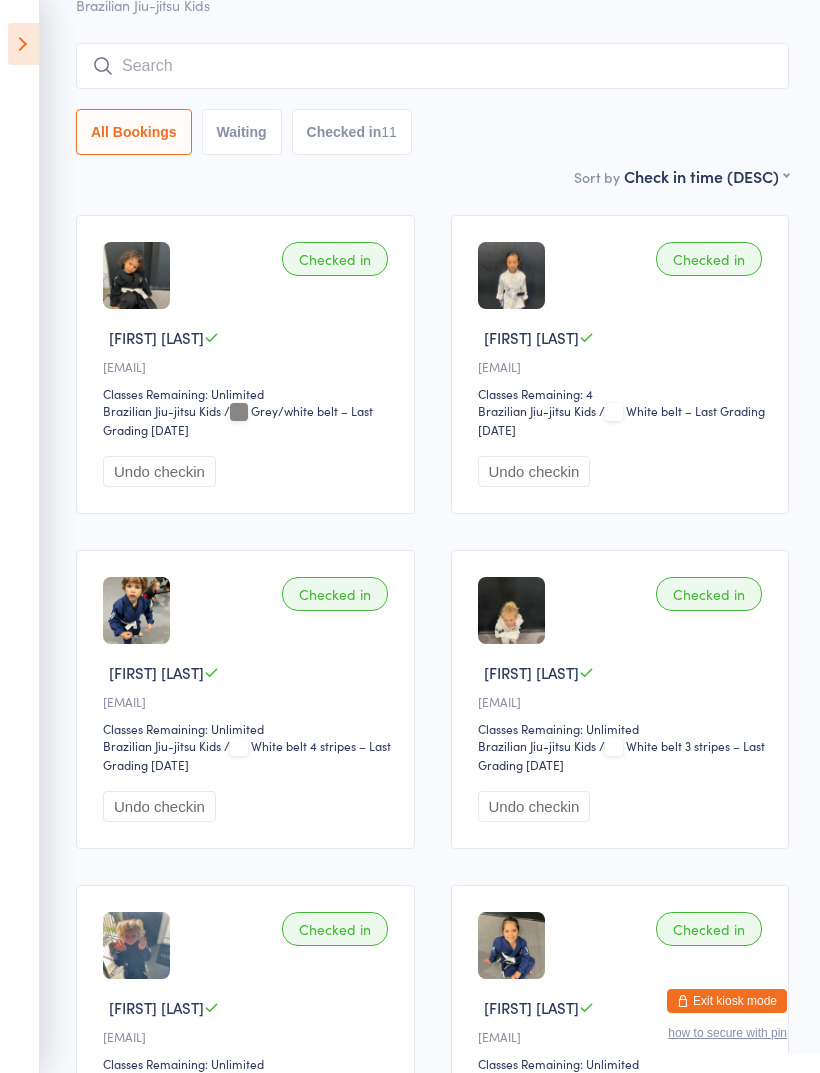 scroll, scrollTop: 107, scrollLeft: 0, axis: vertical 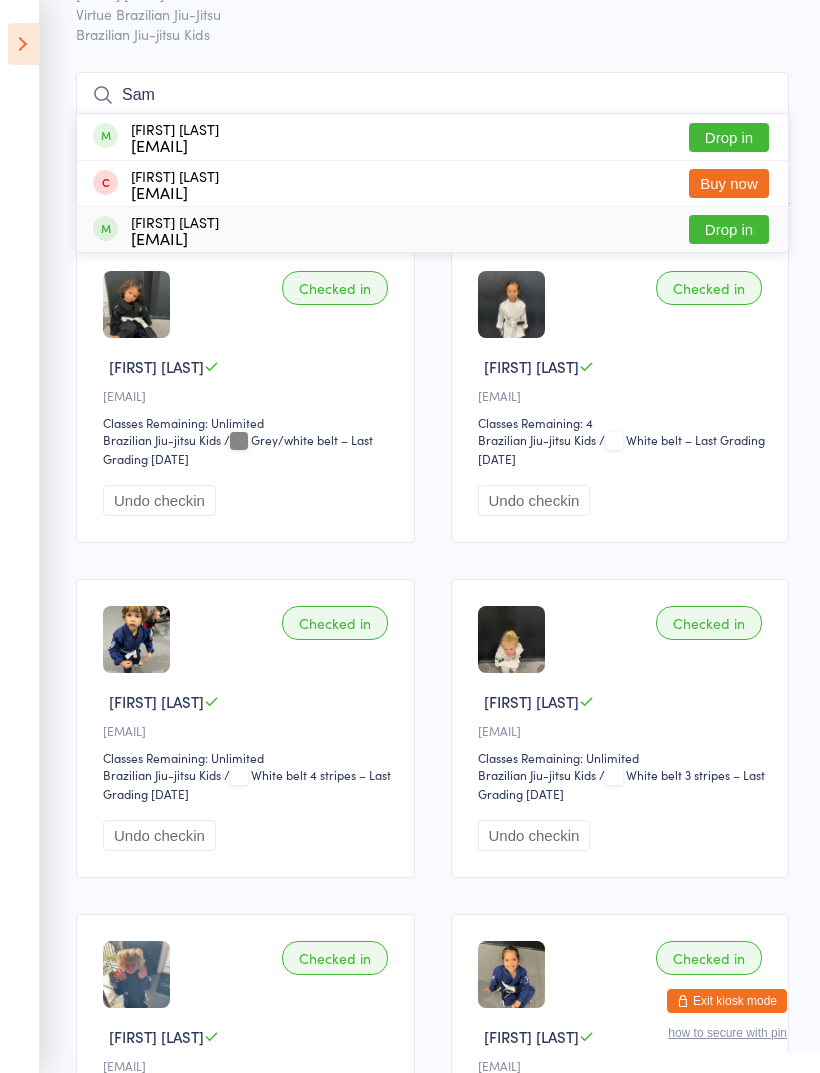 type on "Sam" 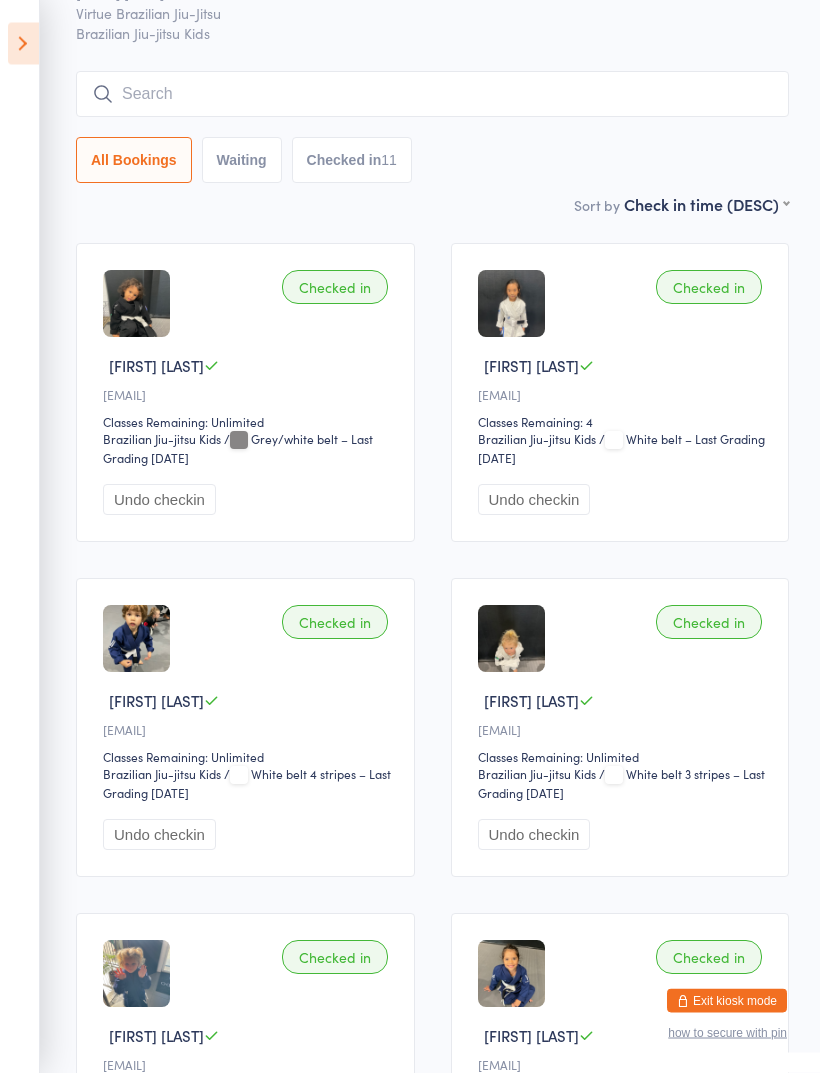 scroll, scrollTop: 108, scrollLeft: 0, axis: vertical 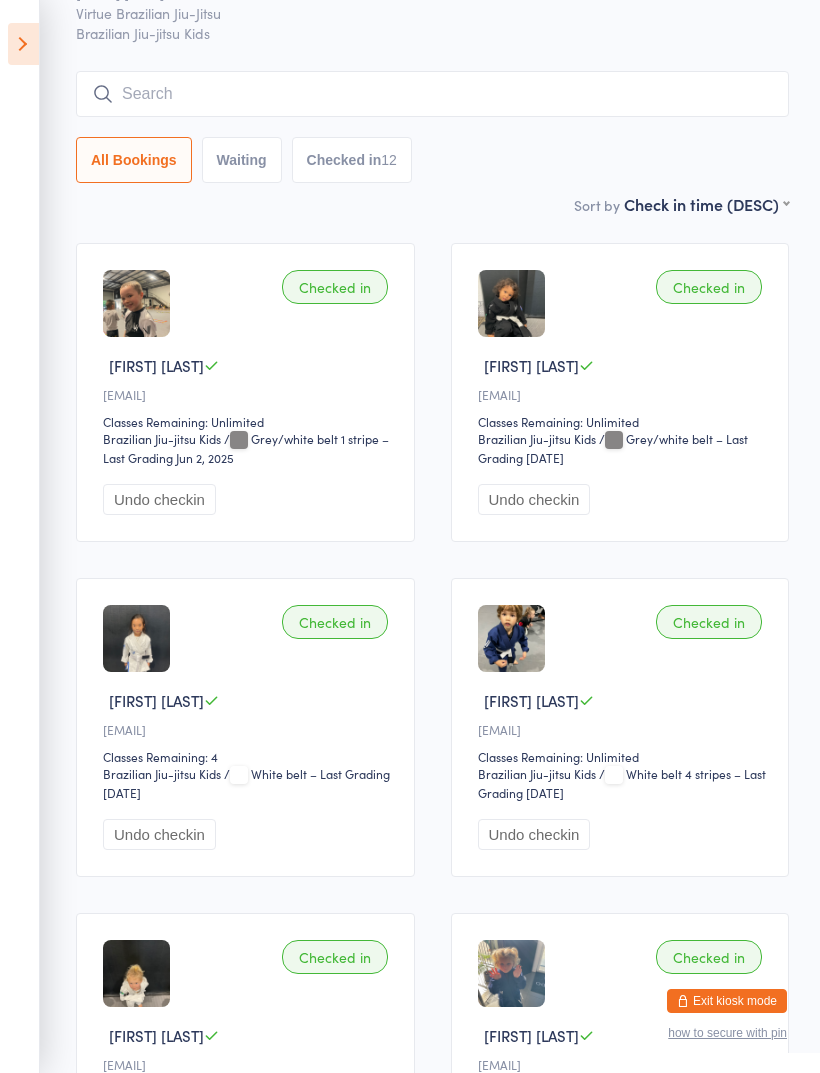 click at bounding box center (432, 94) 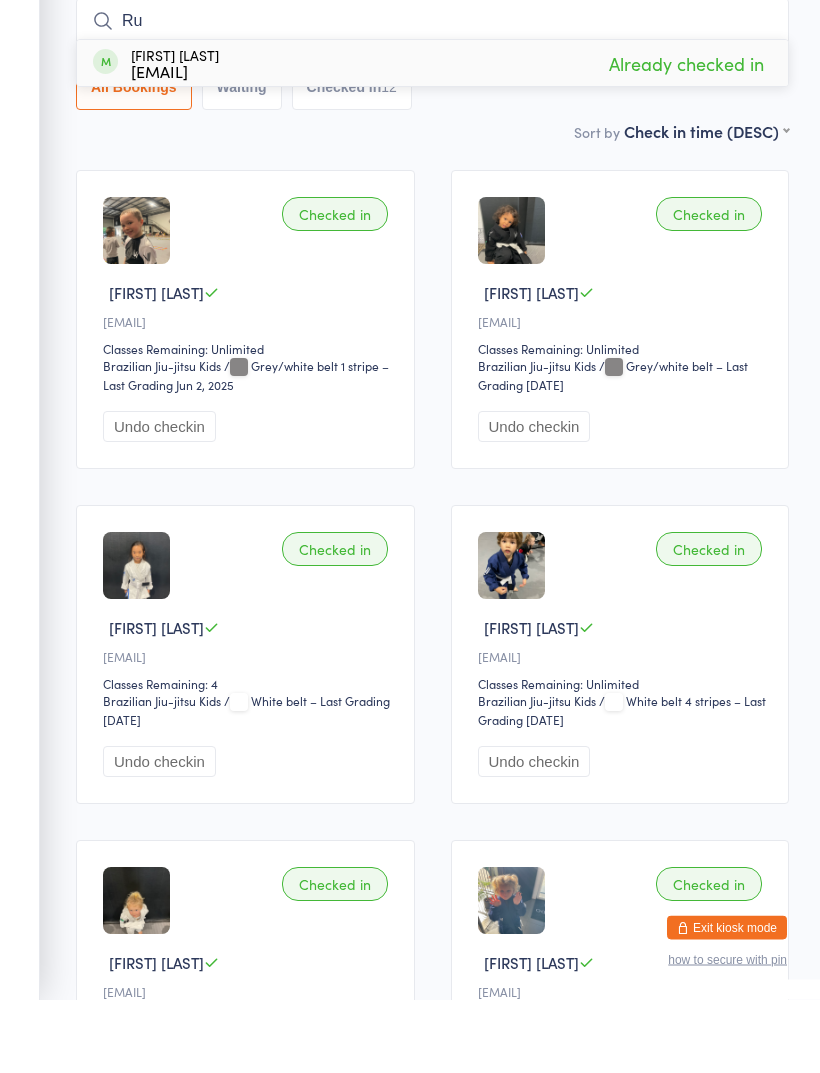 type on "R" 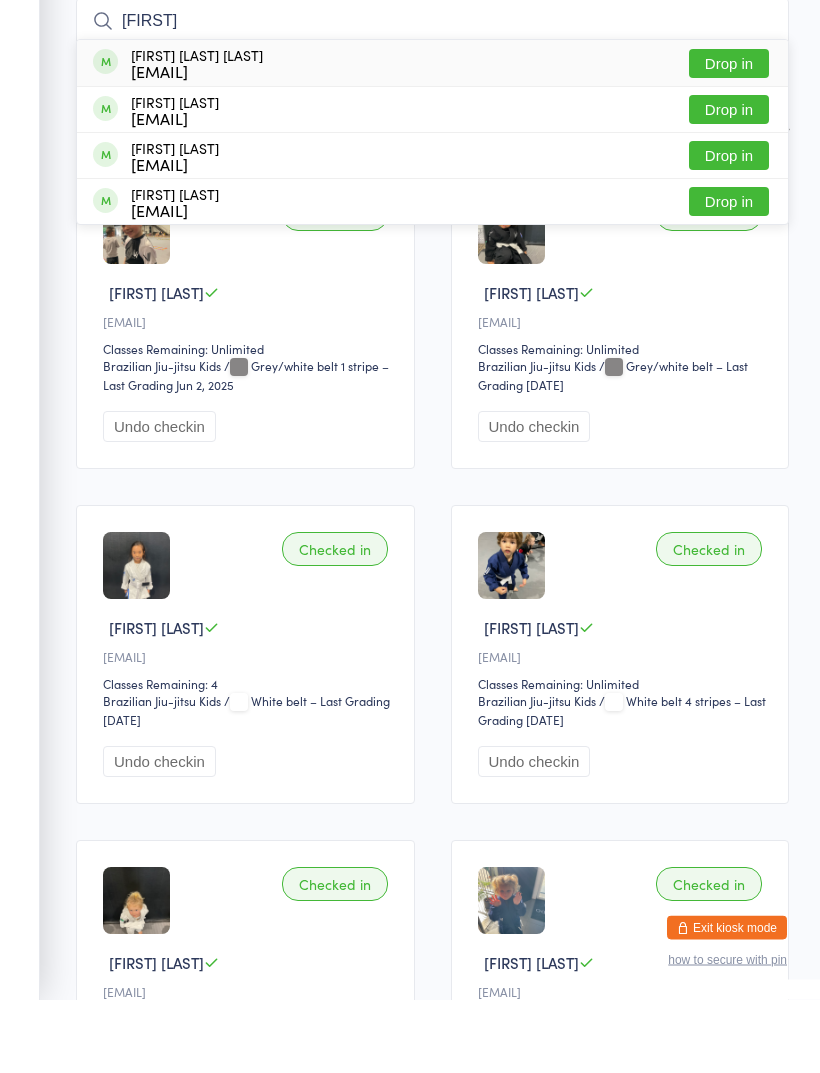type on "[FIRST]" 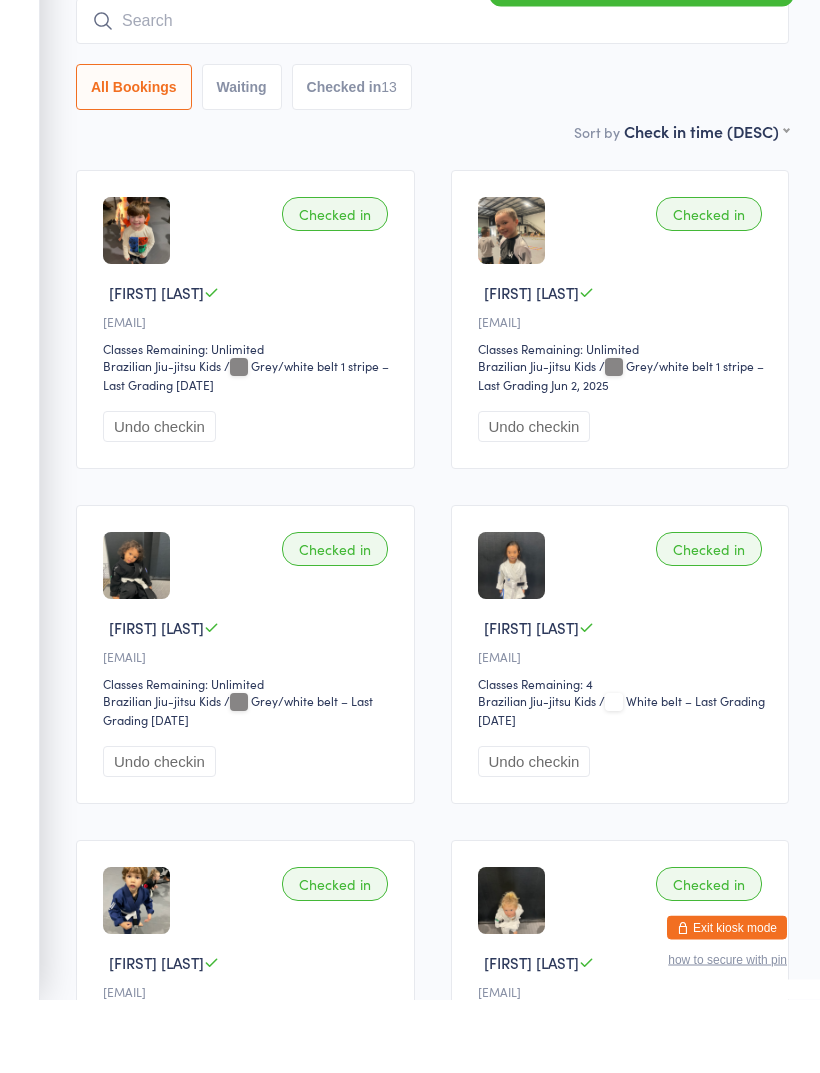 click at bounding box center [432, 95] 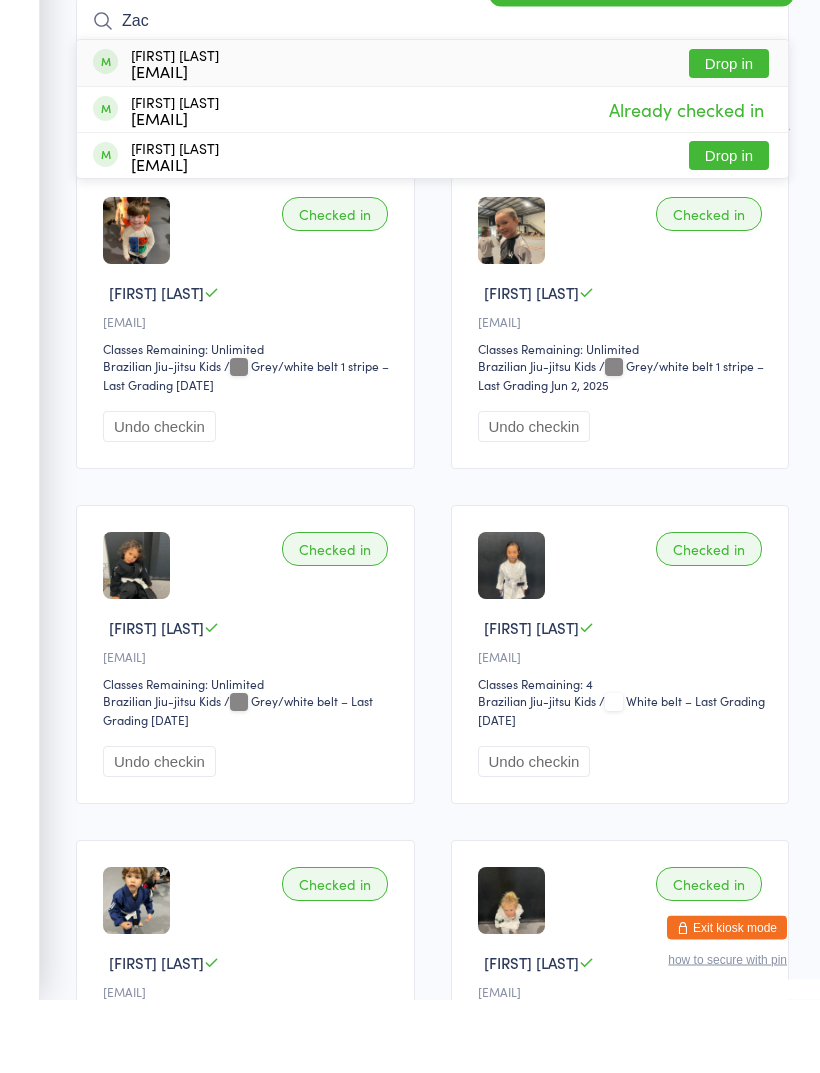 type on "Zac" 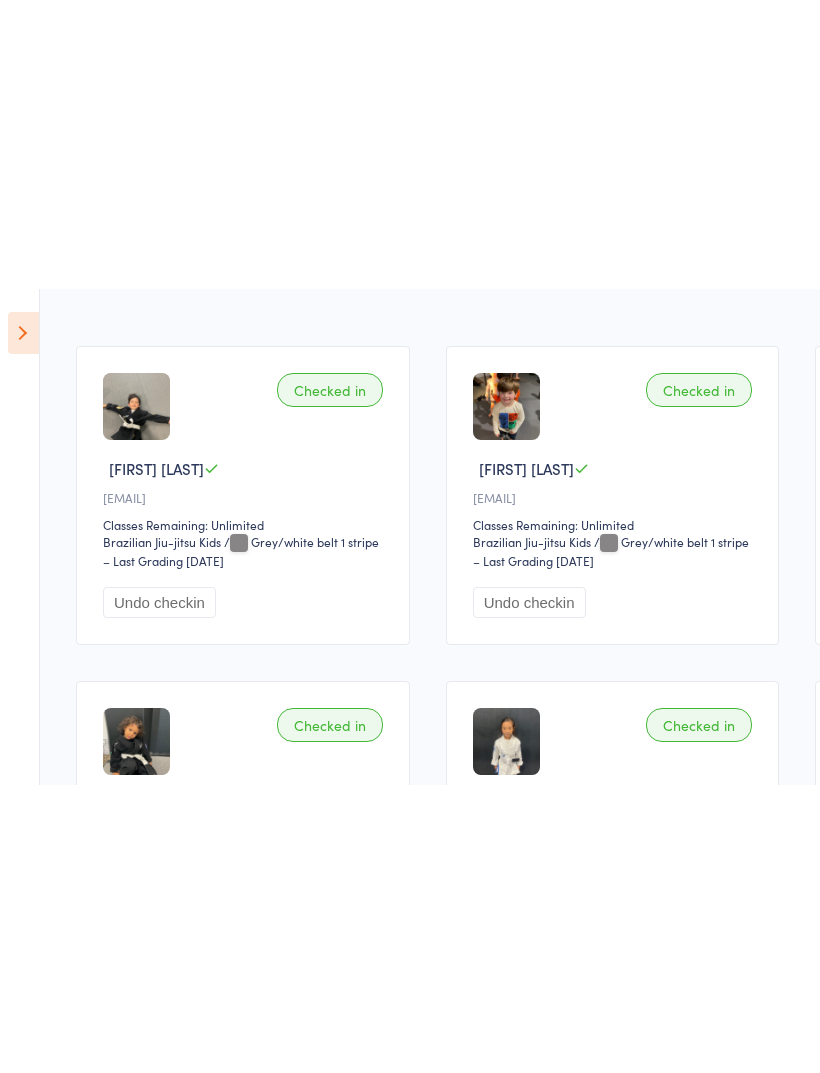 scroll, scrollTop: 0, scrollLeft: 0, axis: both 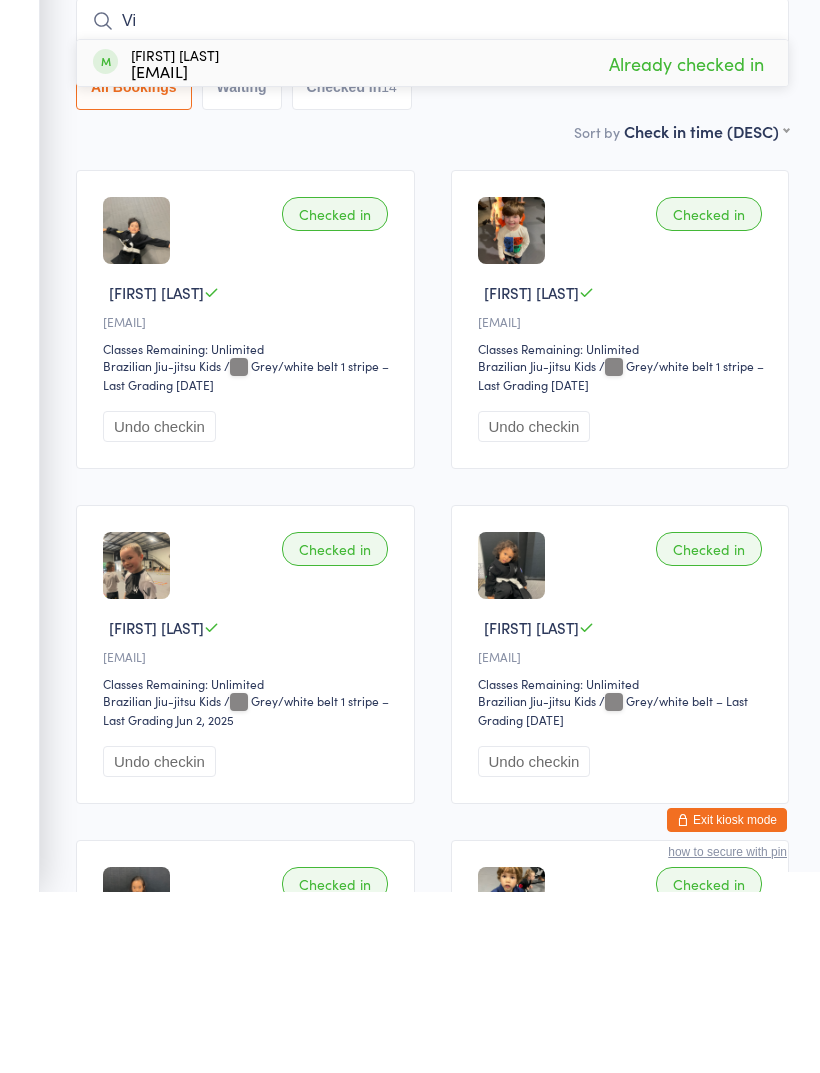 type on "V" 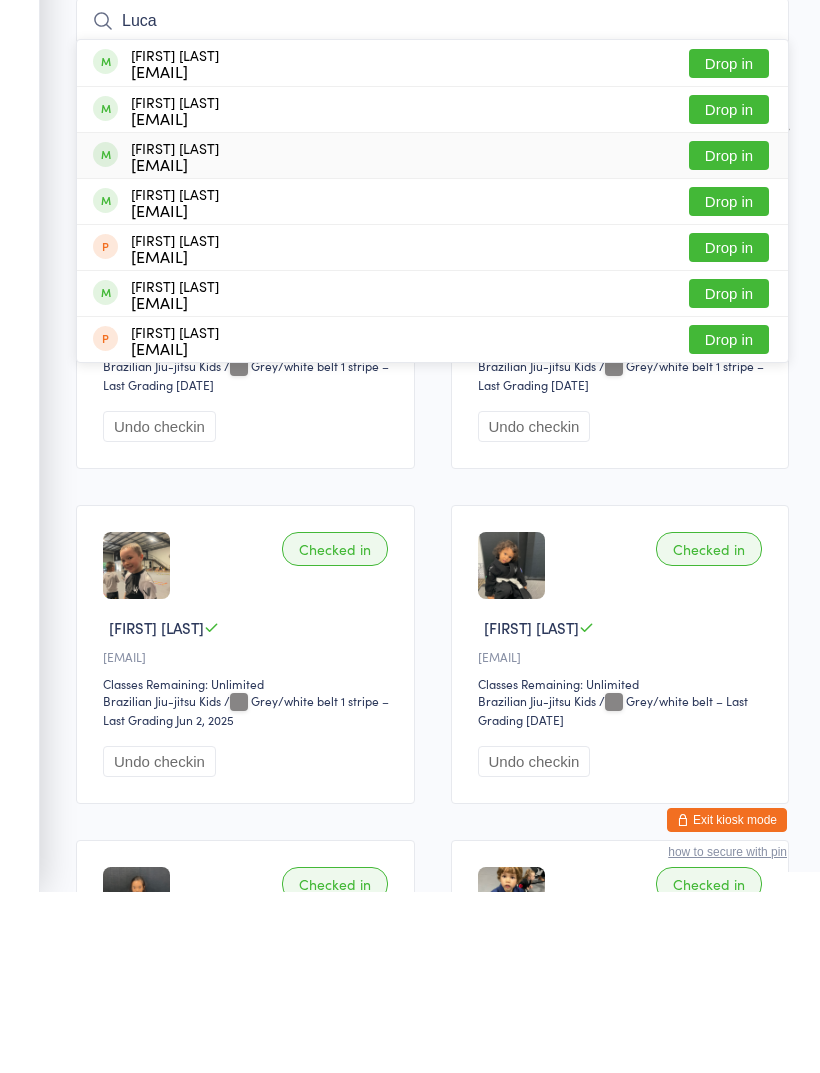 type on "Luca" 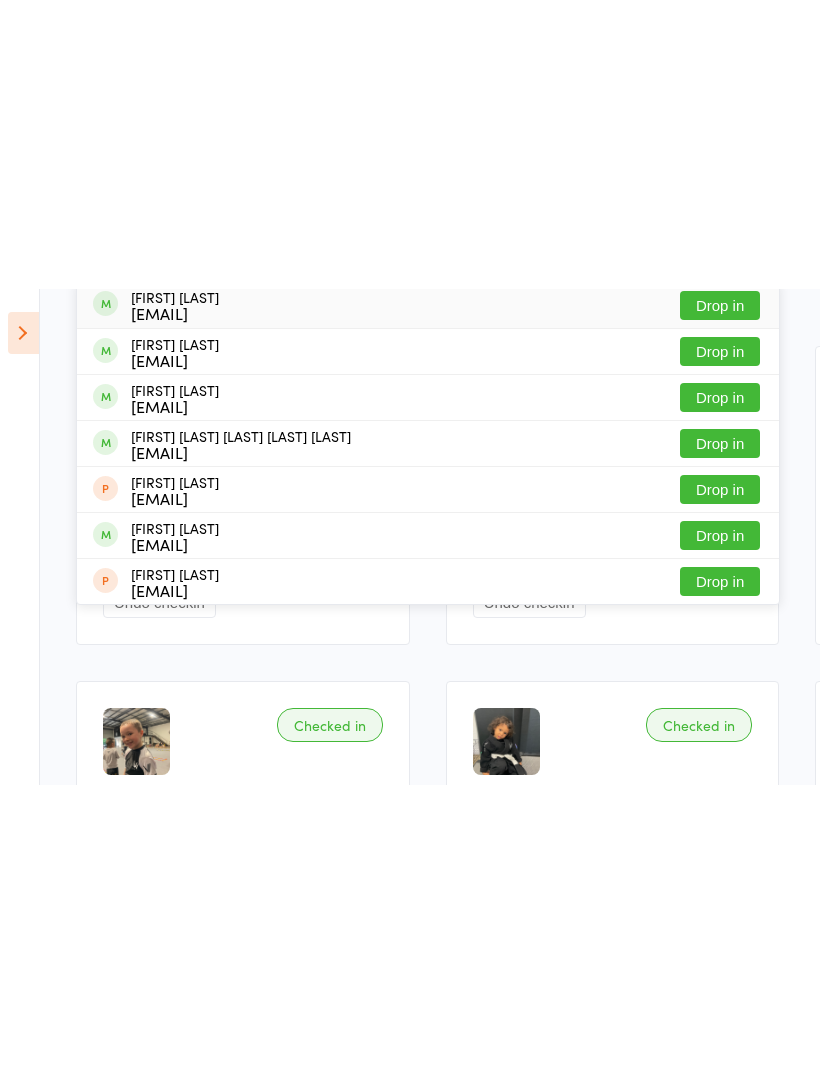 scroll, scrollTop: 0, scrollLeft: 0, axis: both 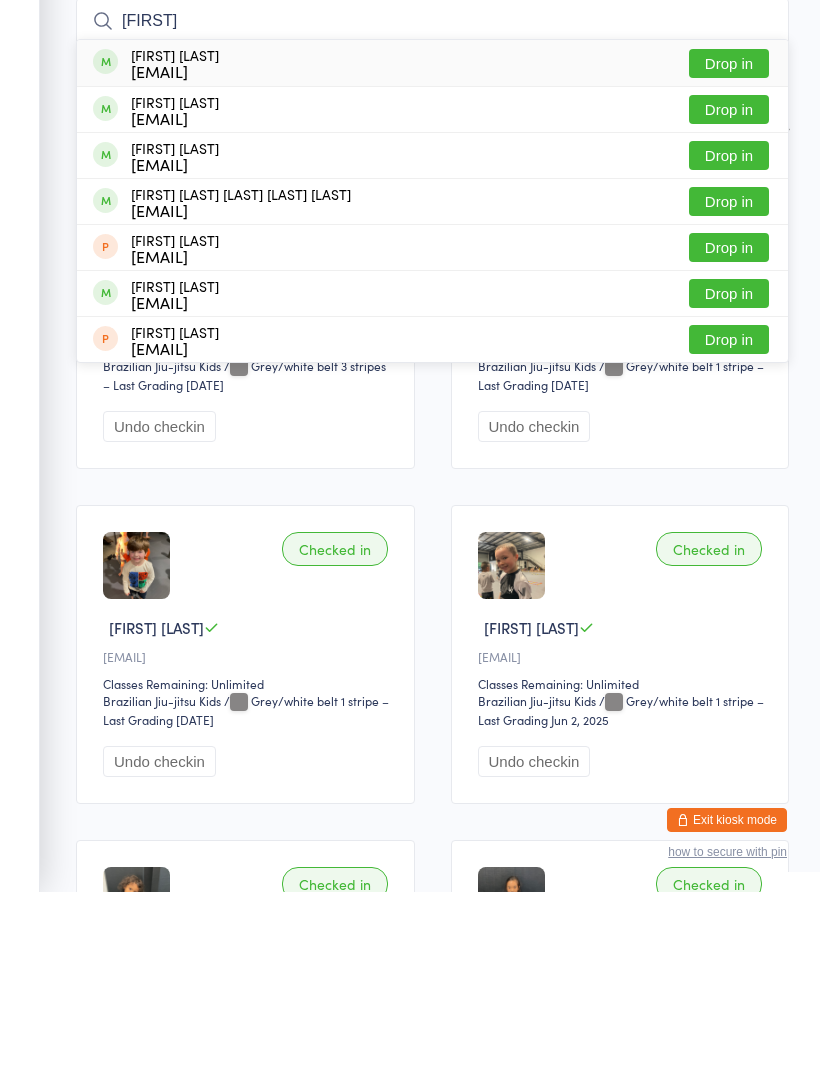 type on "[FIRST]" 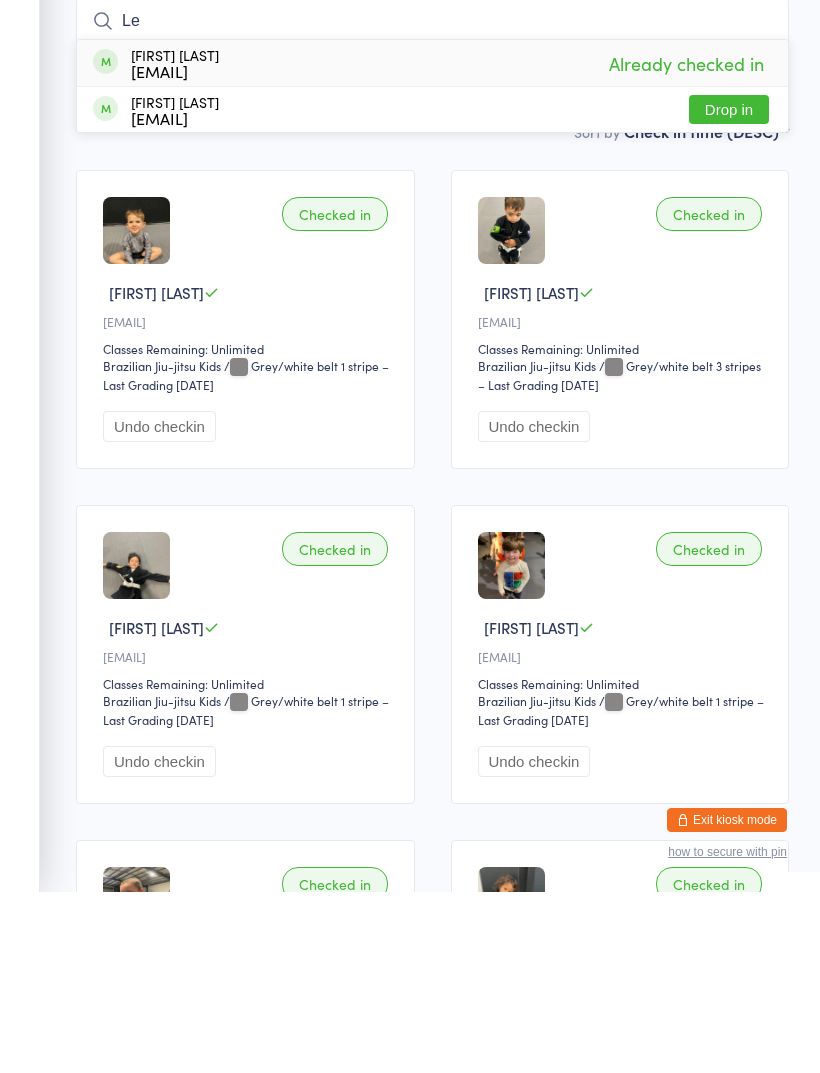 type on "L" 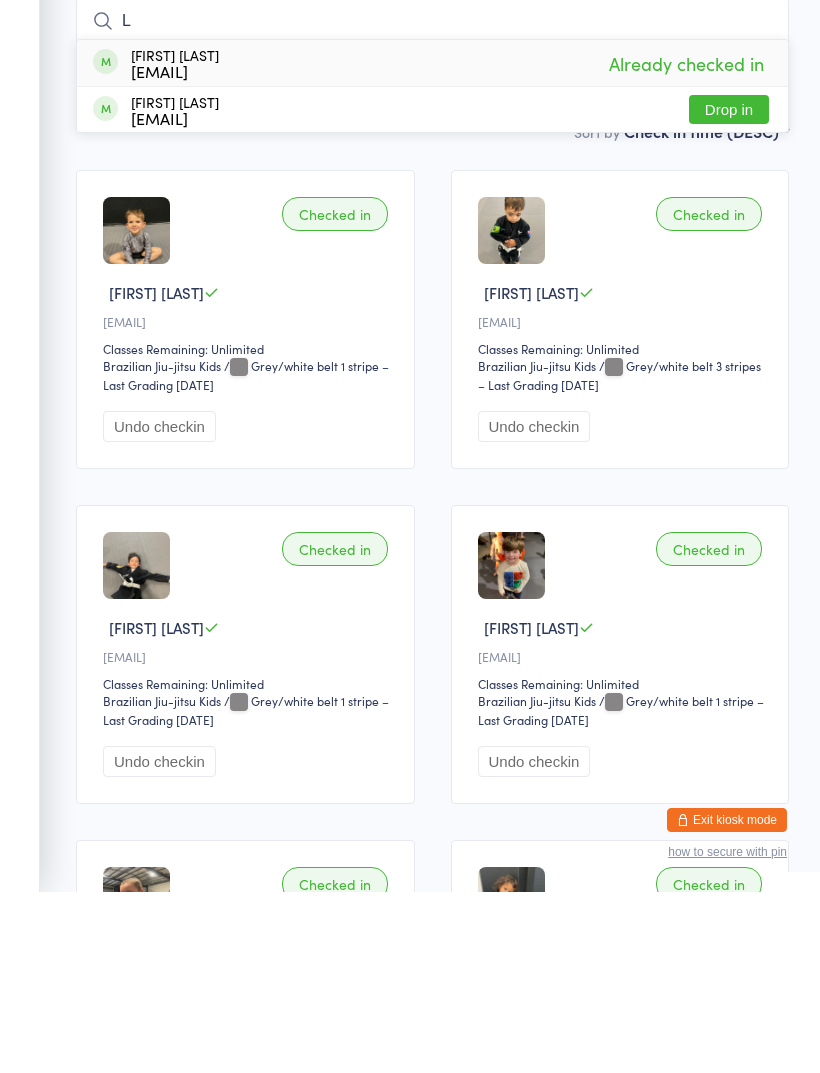 type 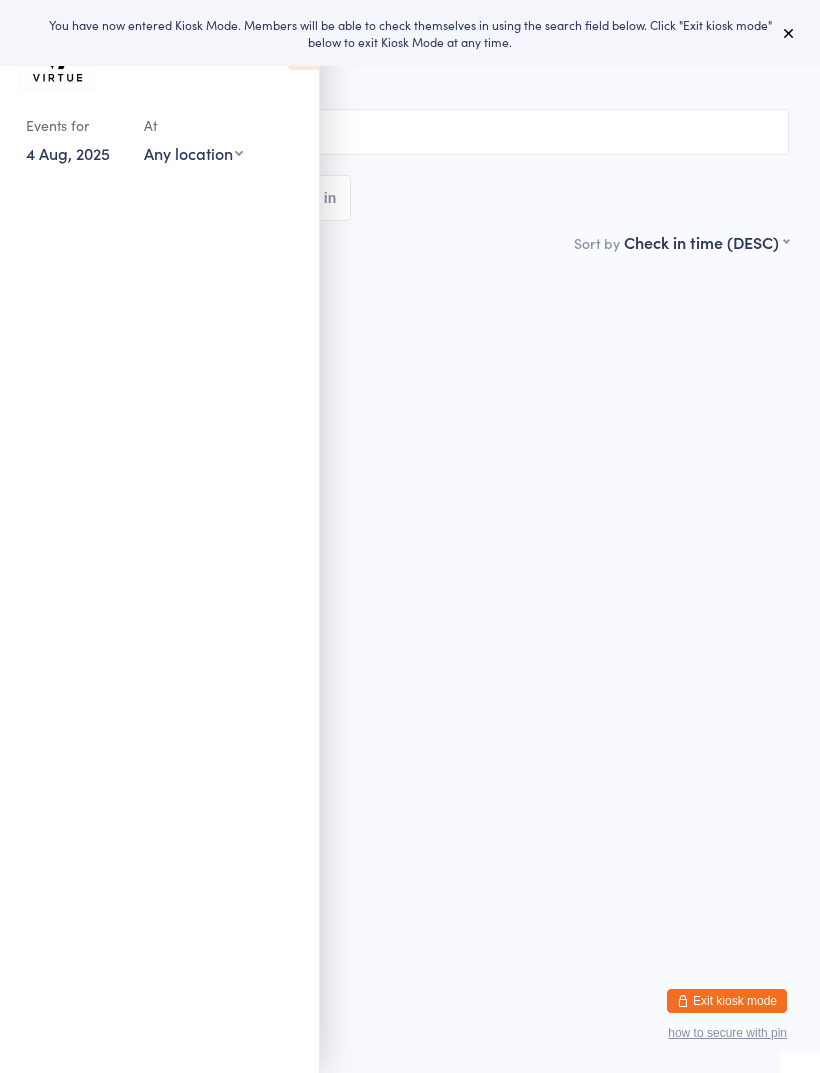 scroll, scrollTop: 0, scrollLeft: 0, axis: both 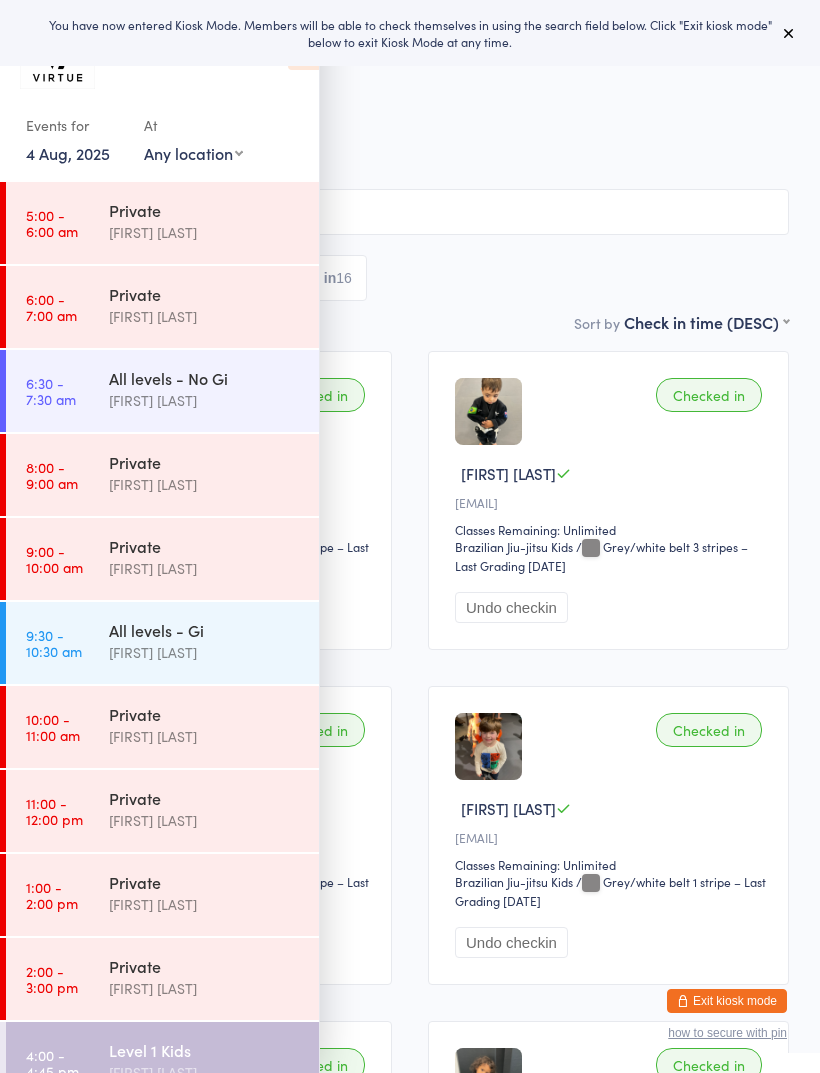 click at bounding box center [789, 33] 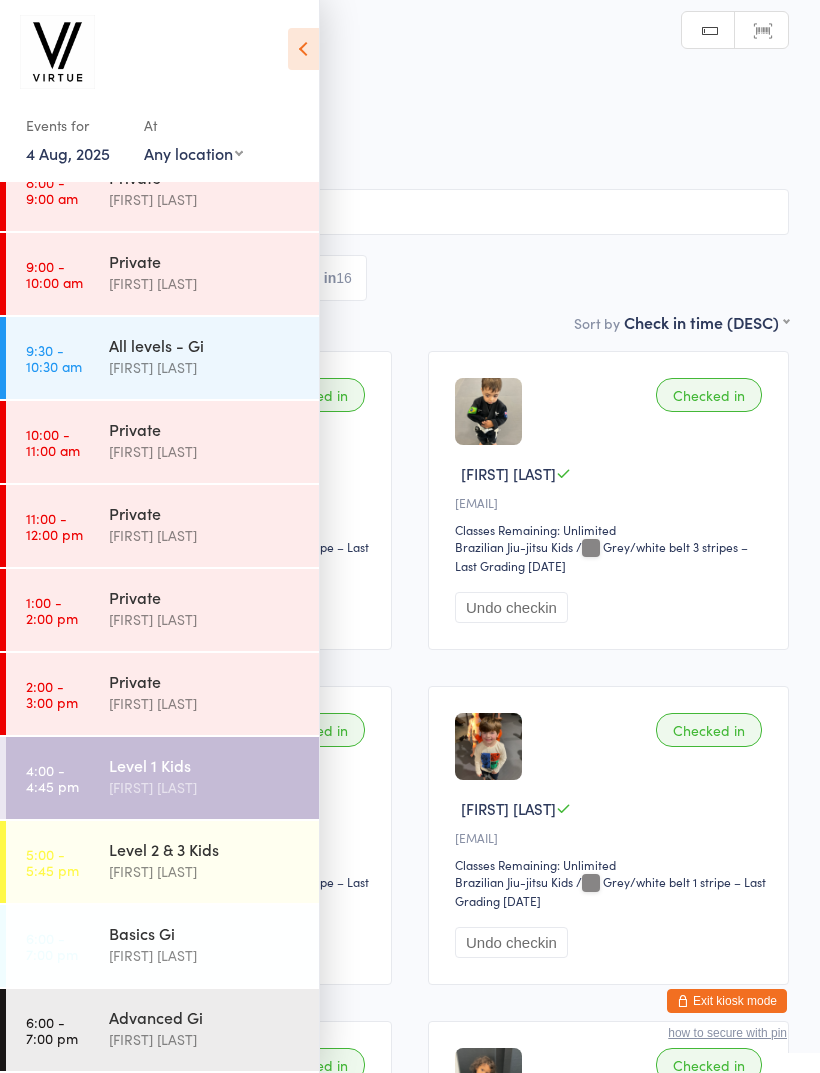 scroll, scrollTop: 285, scrollLeft: 0, axis: vertical 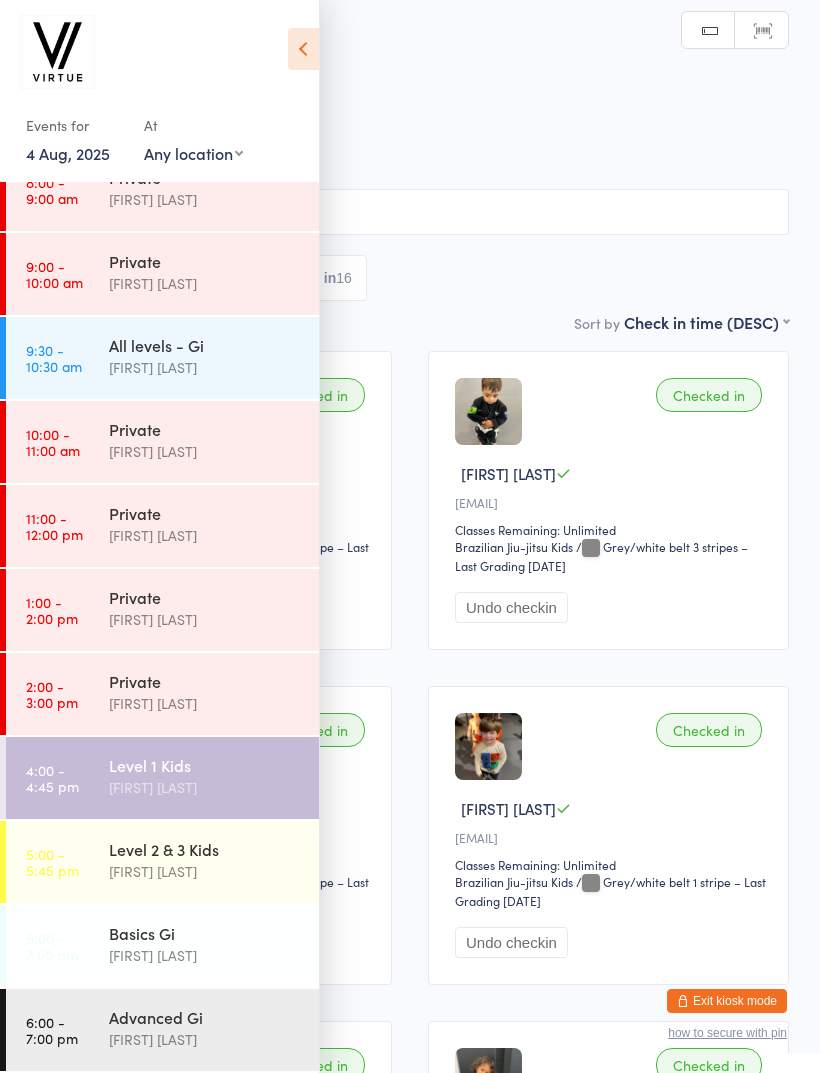 click at bounding box center [303, 49] 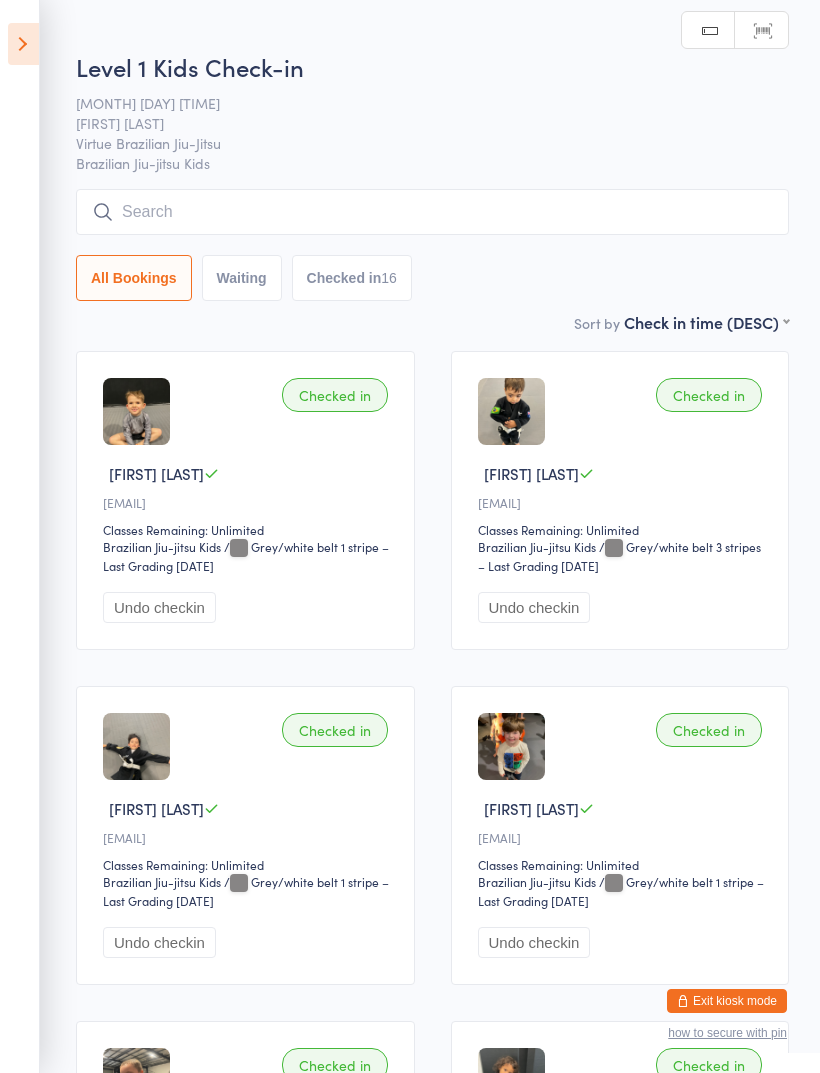 click at bounding box center (432, 212) 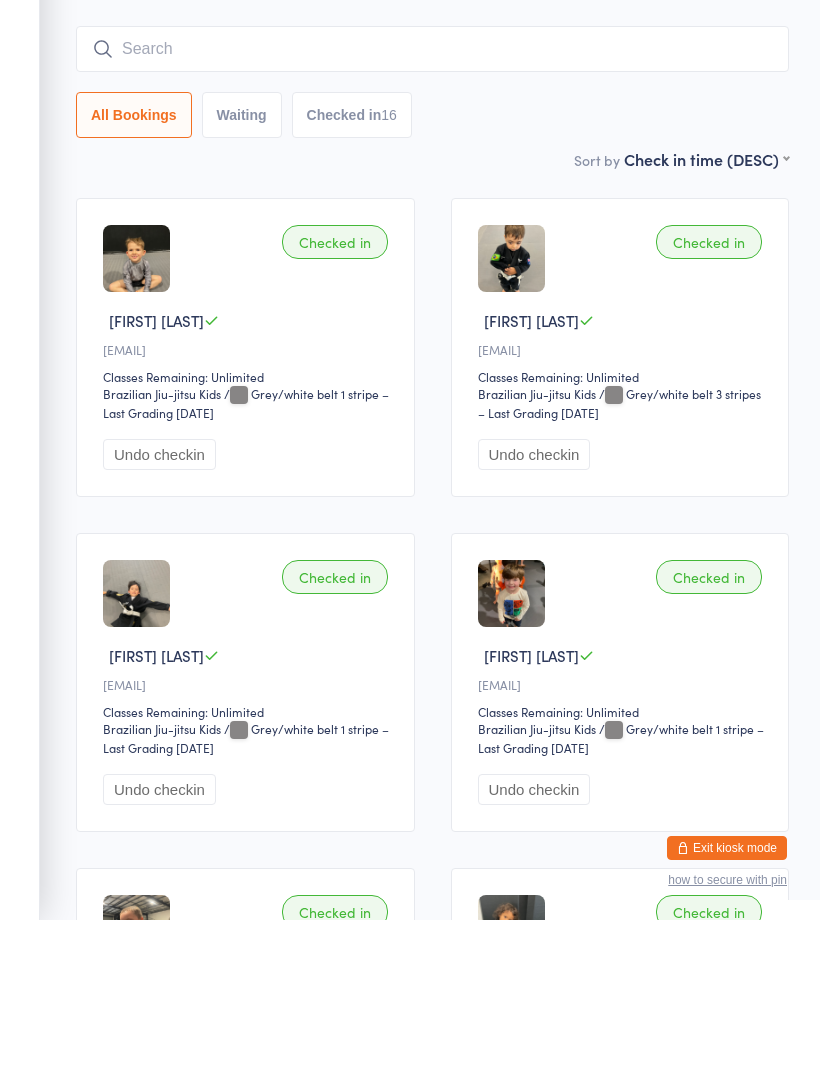 click on "All Bookings Waiting  Checked in  16" at bounding box center [432, 268] 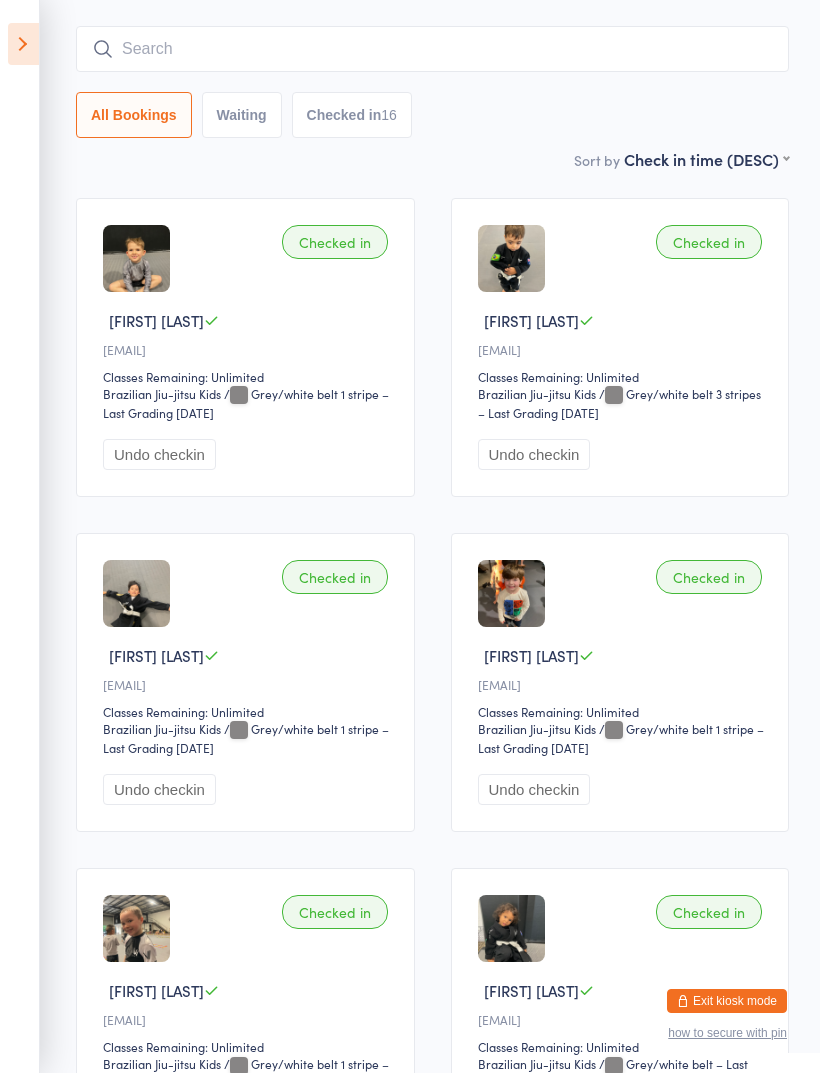click on "Checked in Daniel C  f••••••c@hotmail.com Classes Remaining: Unlimited Brazilian Jiu-jitsu Kids  Brazilian Jiu-jitsu Kids   /  Grey/white belt – Last Grading Apr 12, 2025   Undo checkin" at bounding box center (620, 1017) 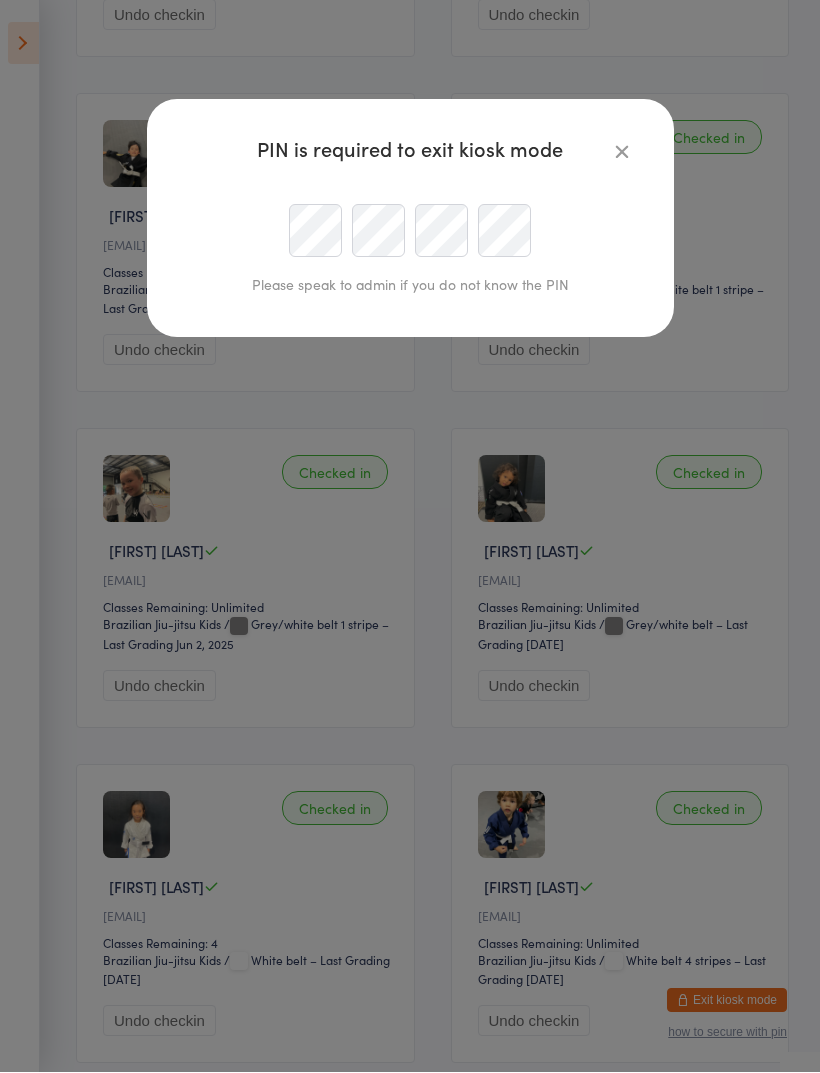scroll, scrollTop: 592, scrollLeft: 0, axis: vertical 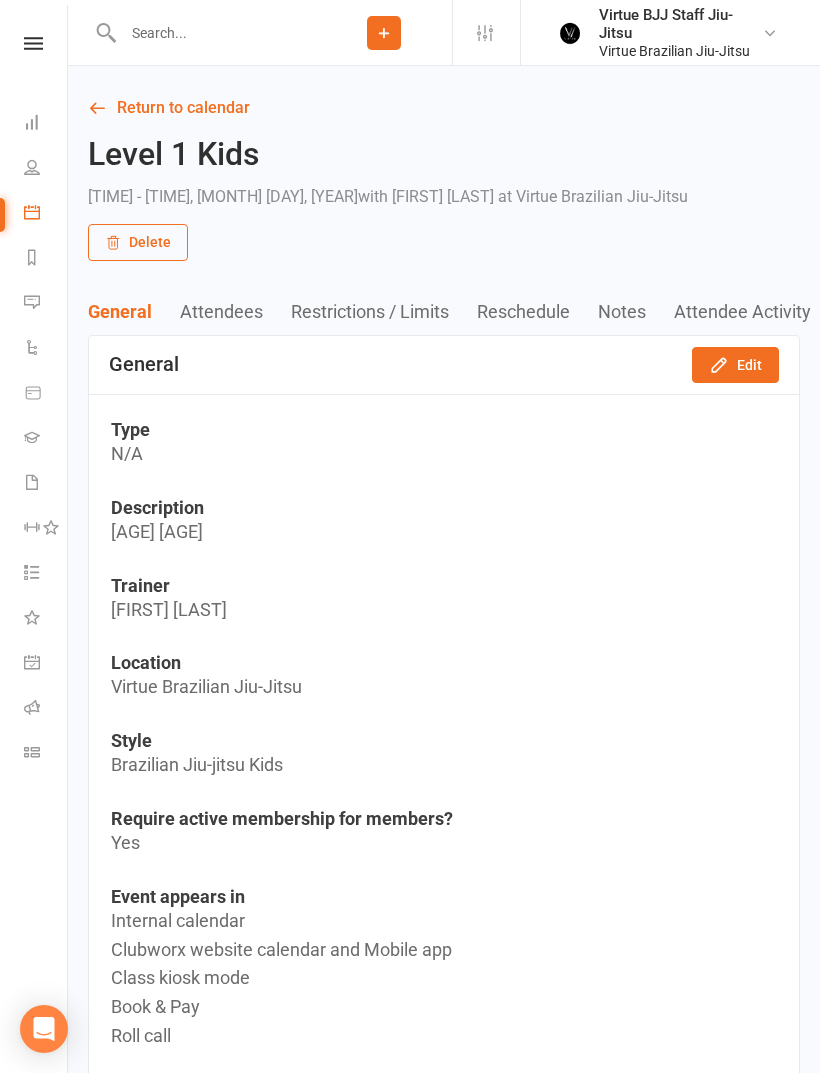 click at bounding box center (33, 43) 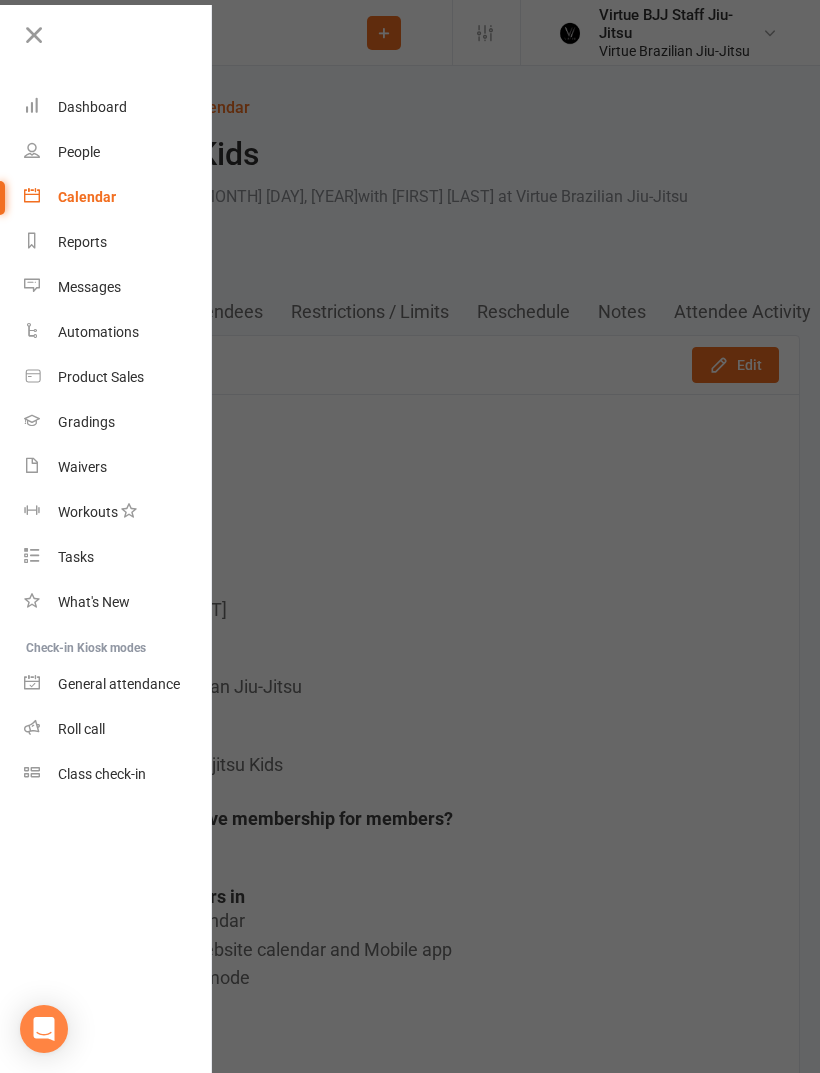 click on "Gradings" at bounding box center (118, 422) 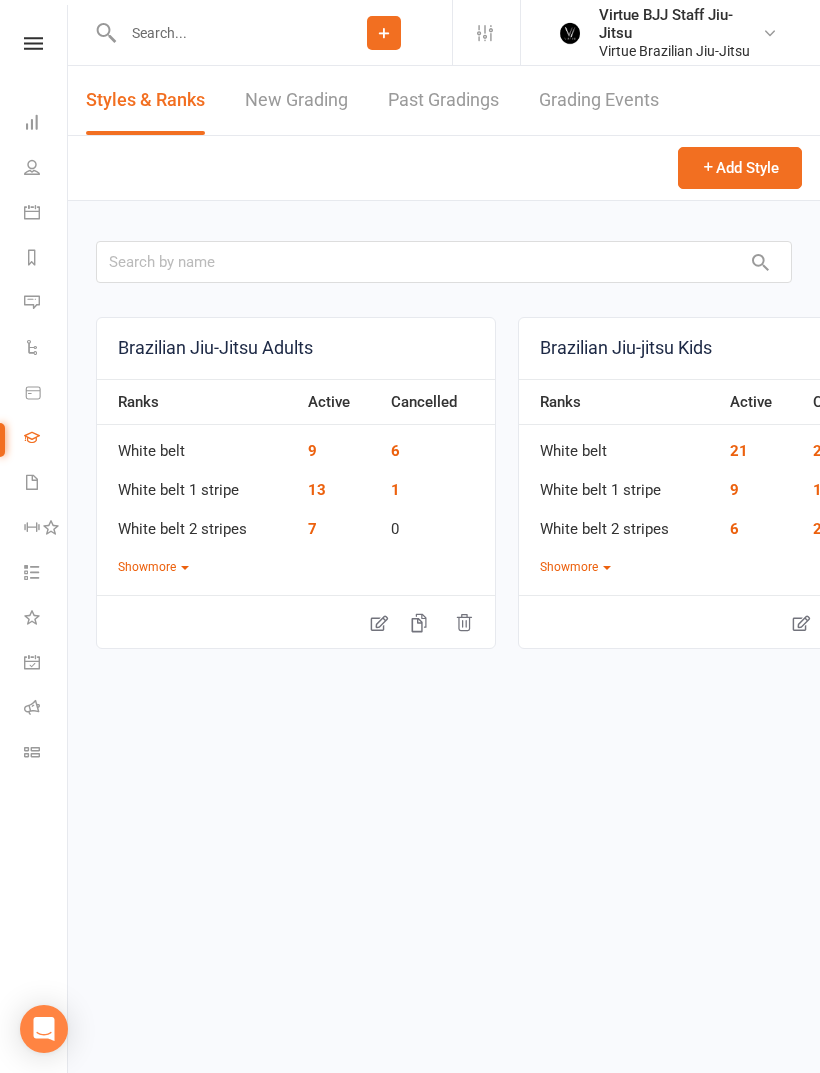 click on "New Grading" at bounding box center [296, 100] 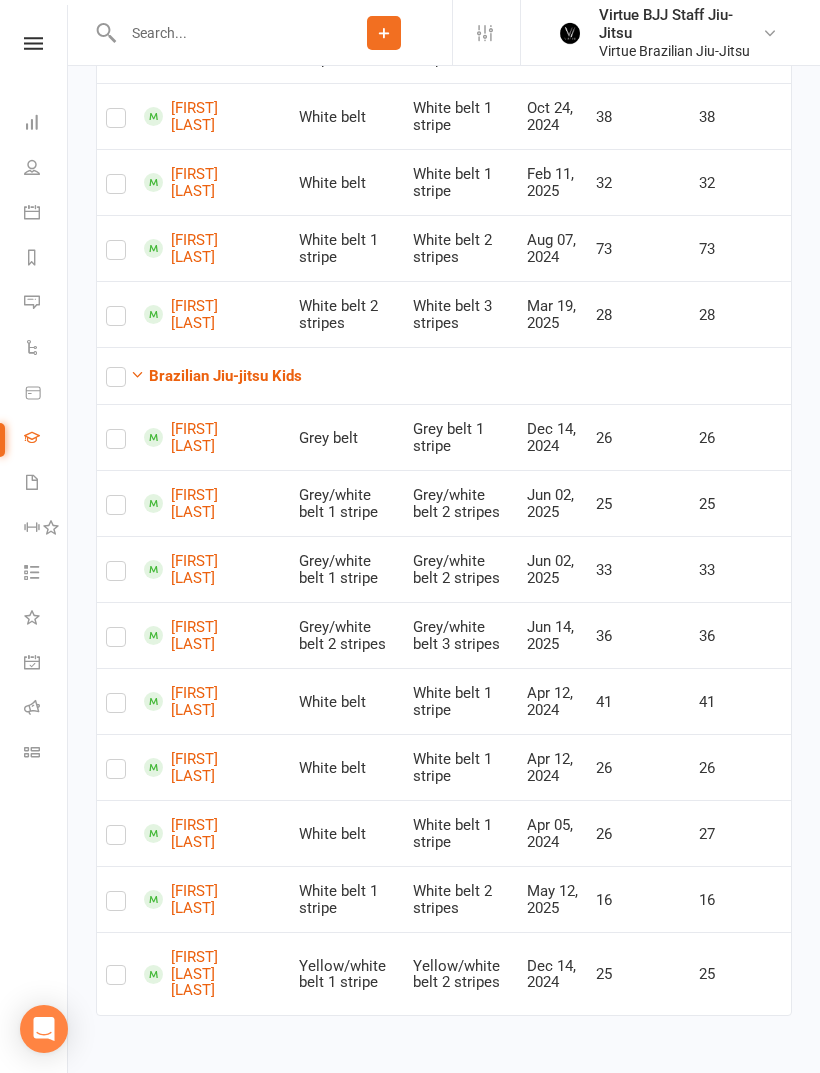 scroll, scrollTop: 1132, scrollLeft: 0, axis: vertical 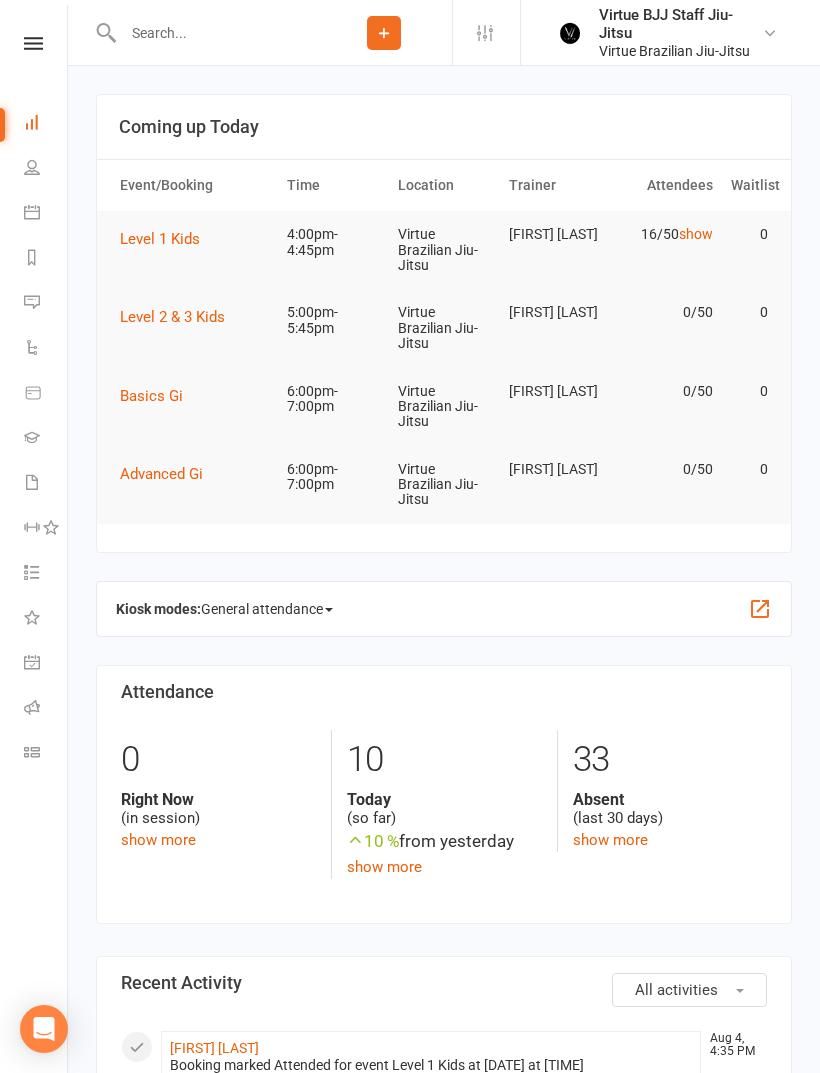 click at bounding box center [33, 43] 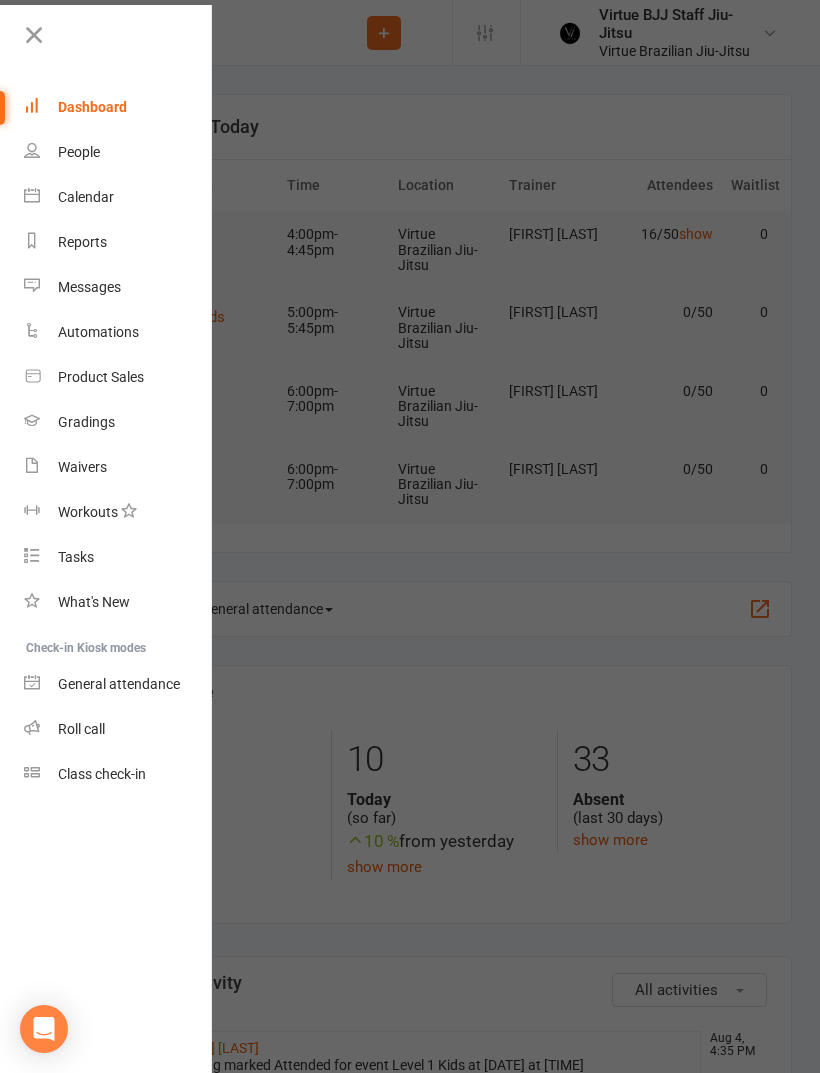 click on "Class check-in" at bounding box center [118, 774] 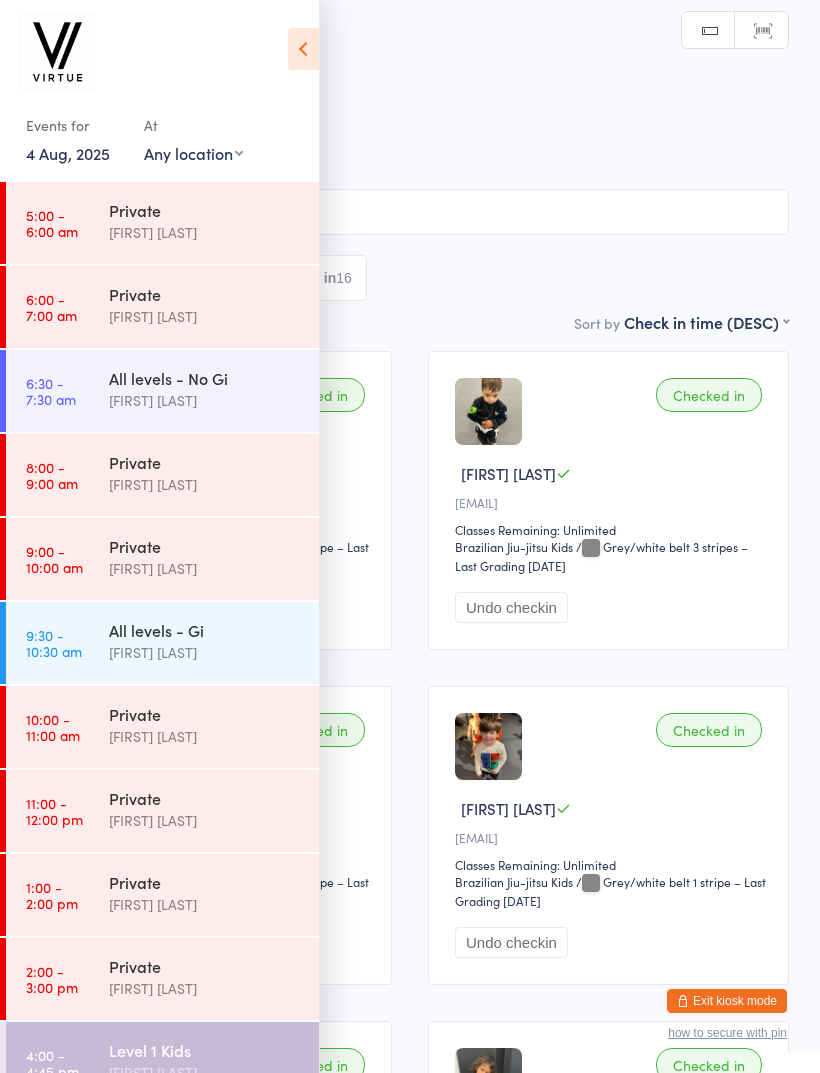 scroll, scrollTop: 0, scrollLeft: 0, axis: both 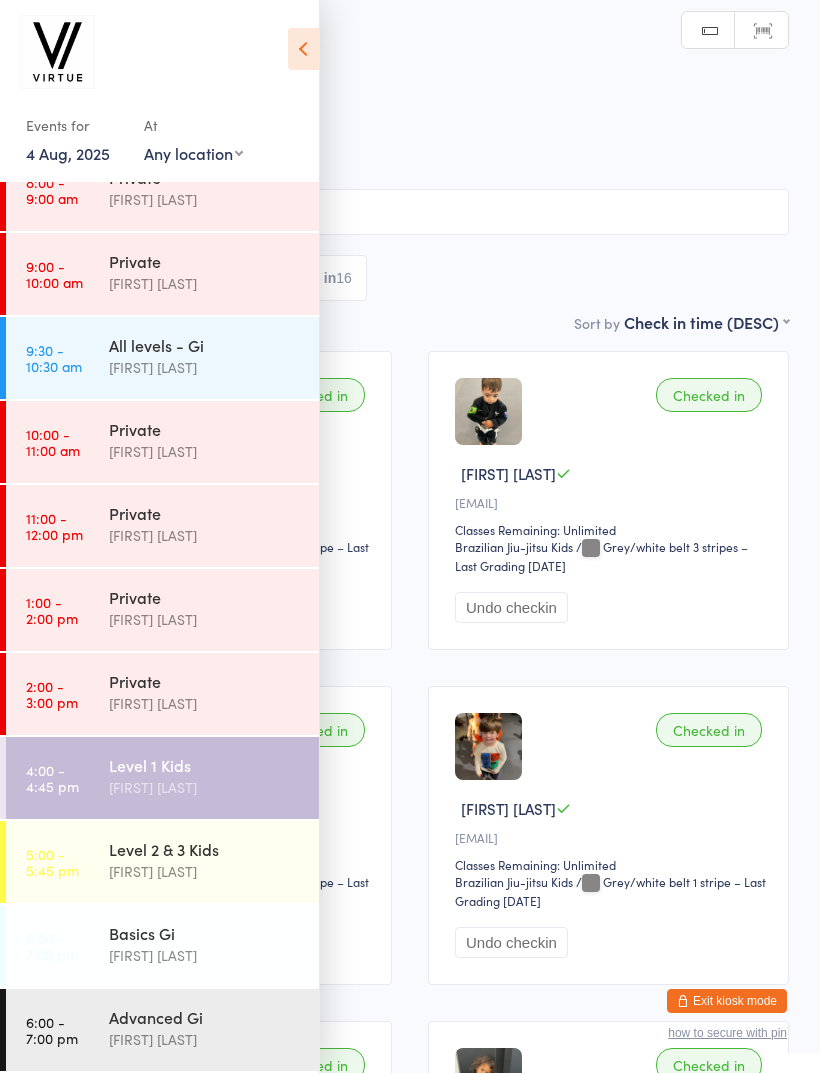 click on "4:00 - 4:45 pm" at bounding box center [52, 778] 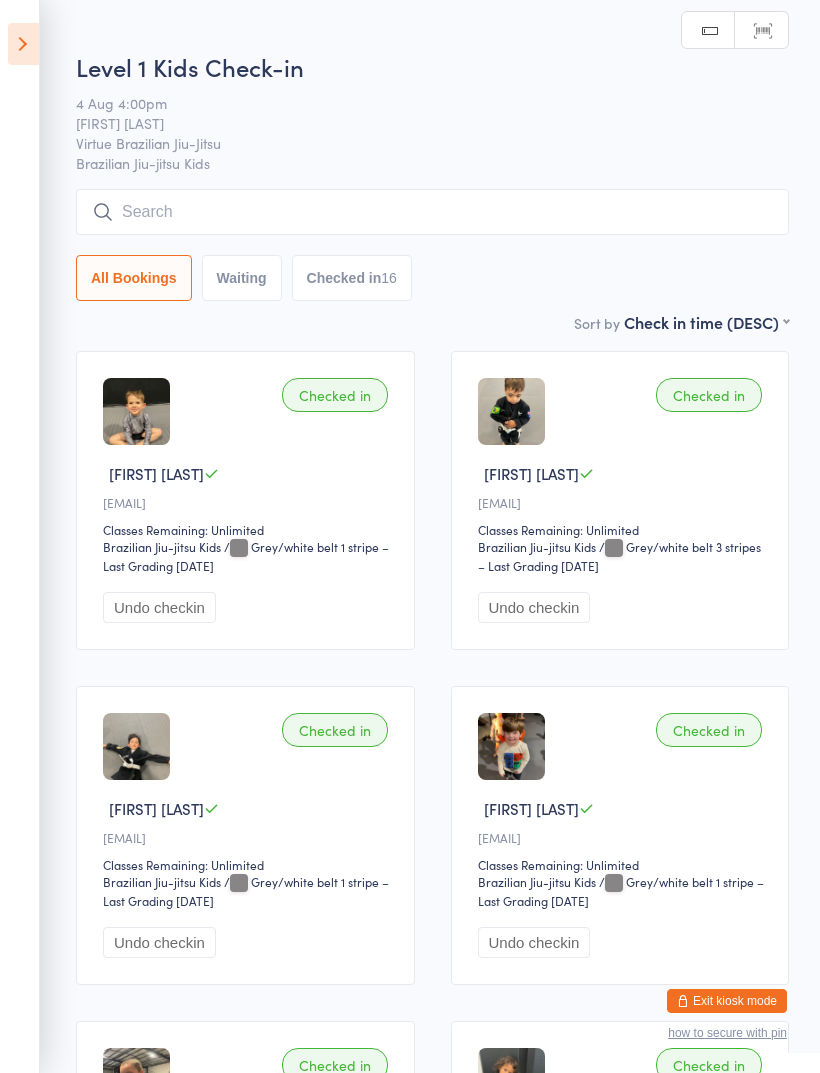 click at bounding box center [432, 212] 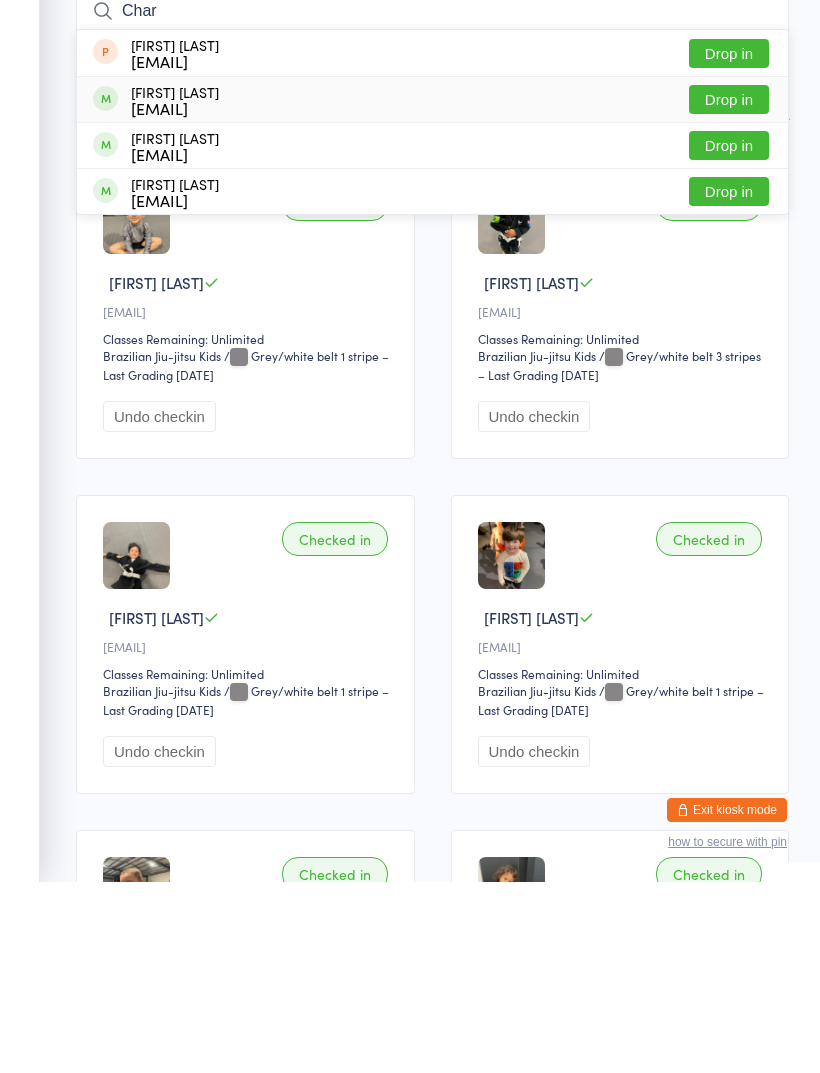 type on "Char" 